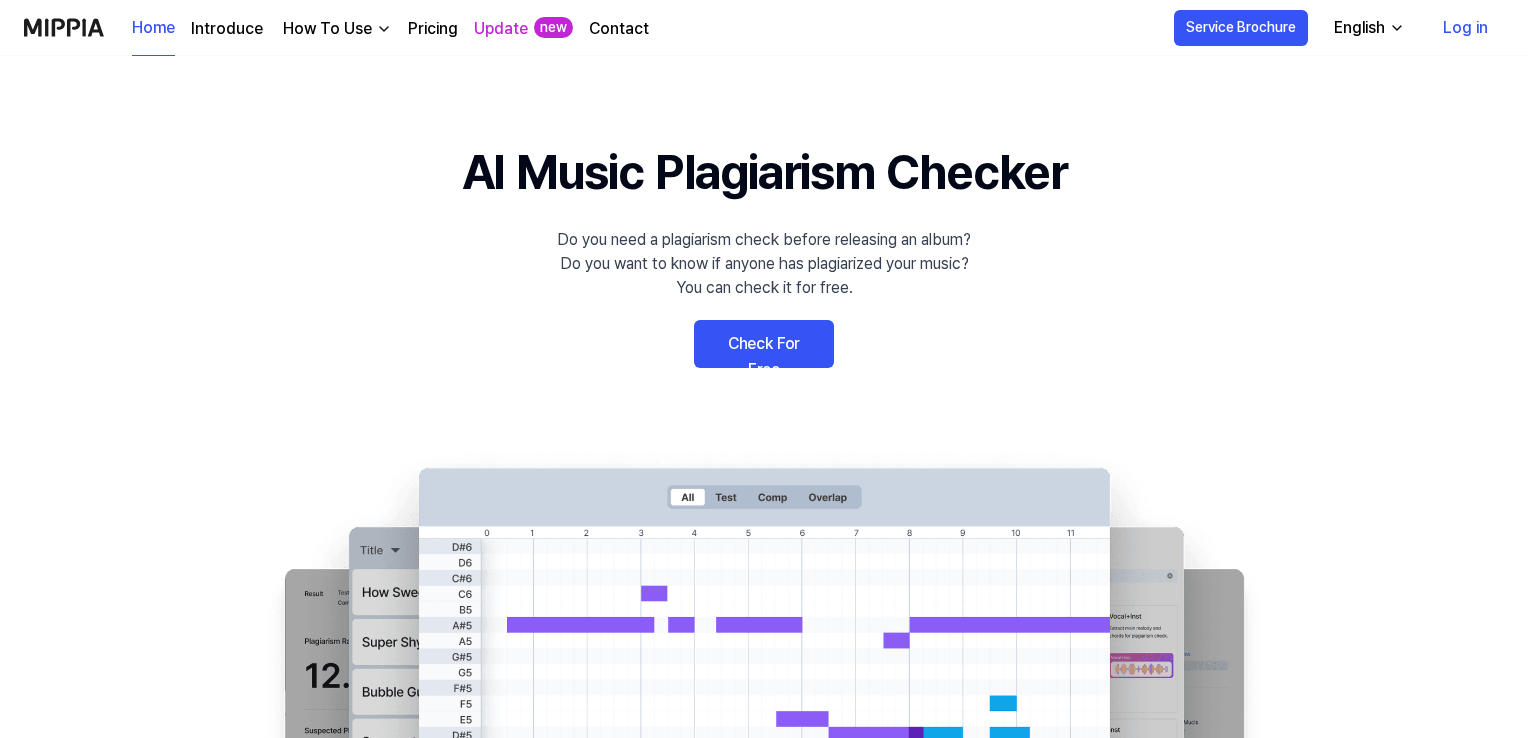 scroll, scrollTop: 0, scrollLeft: 0, axis: both 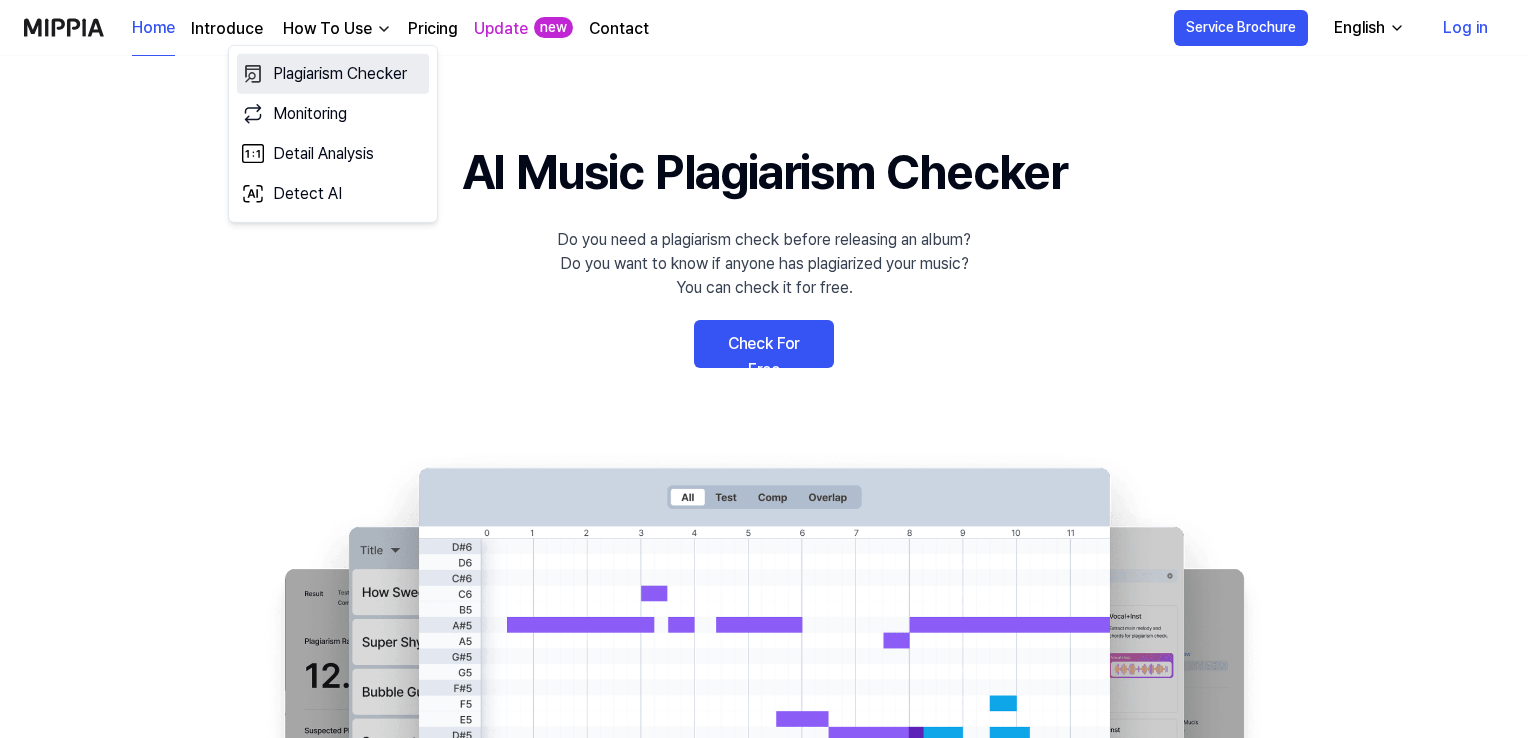 click on "Plagiarism Checker" at bounding box center [333, 74] 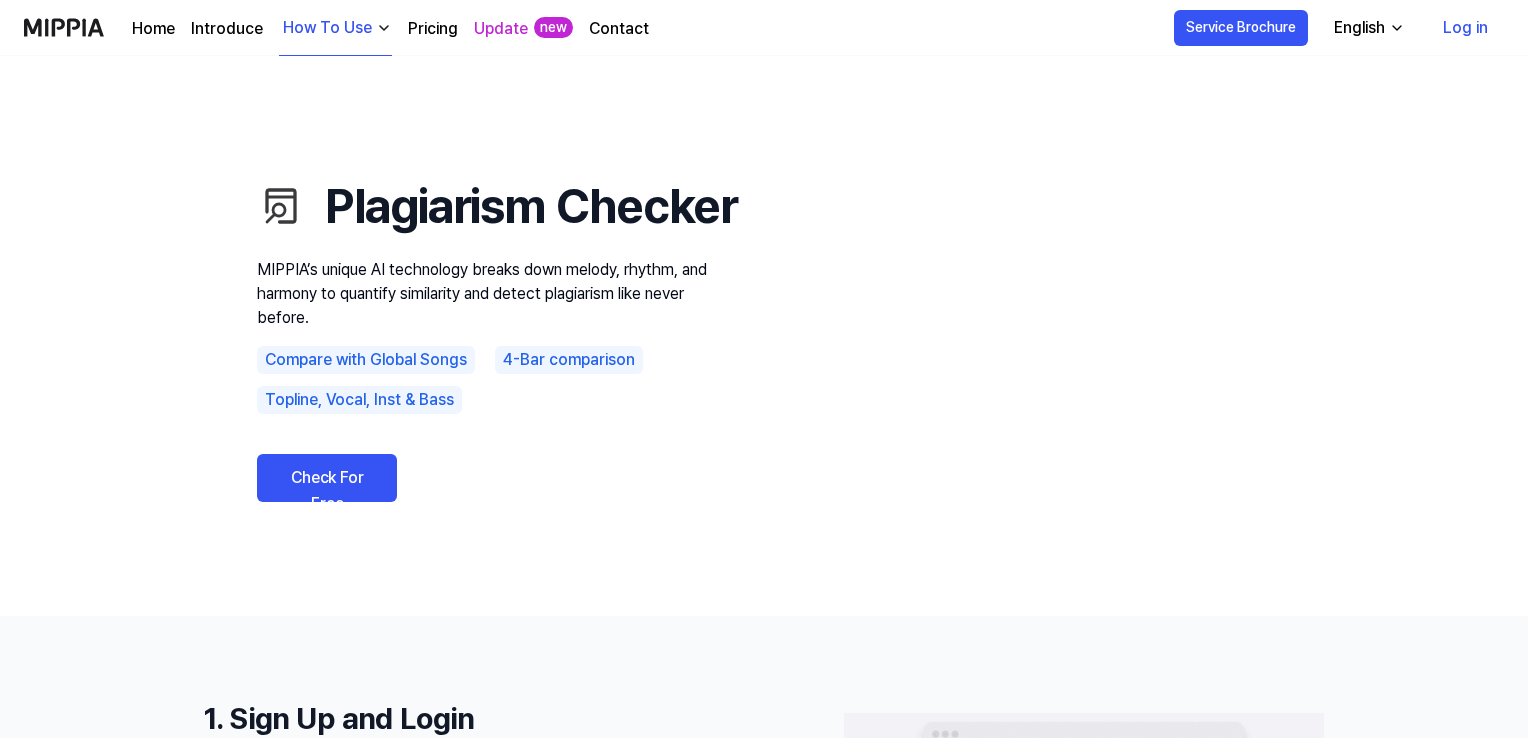 click on "Check For Free" at bounding box center [327, 478] 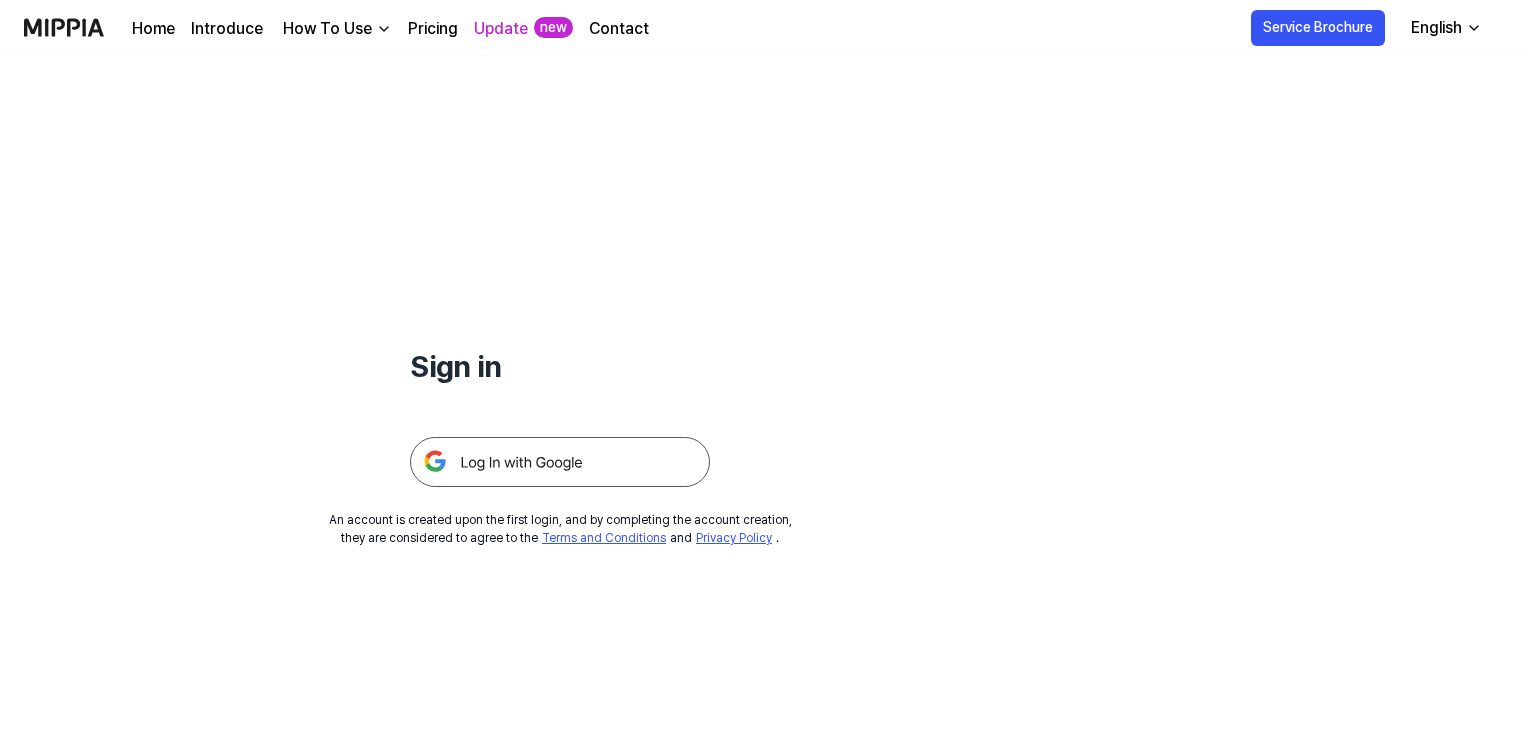click at bounding box center [560, 462] 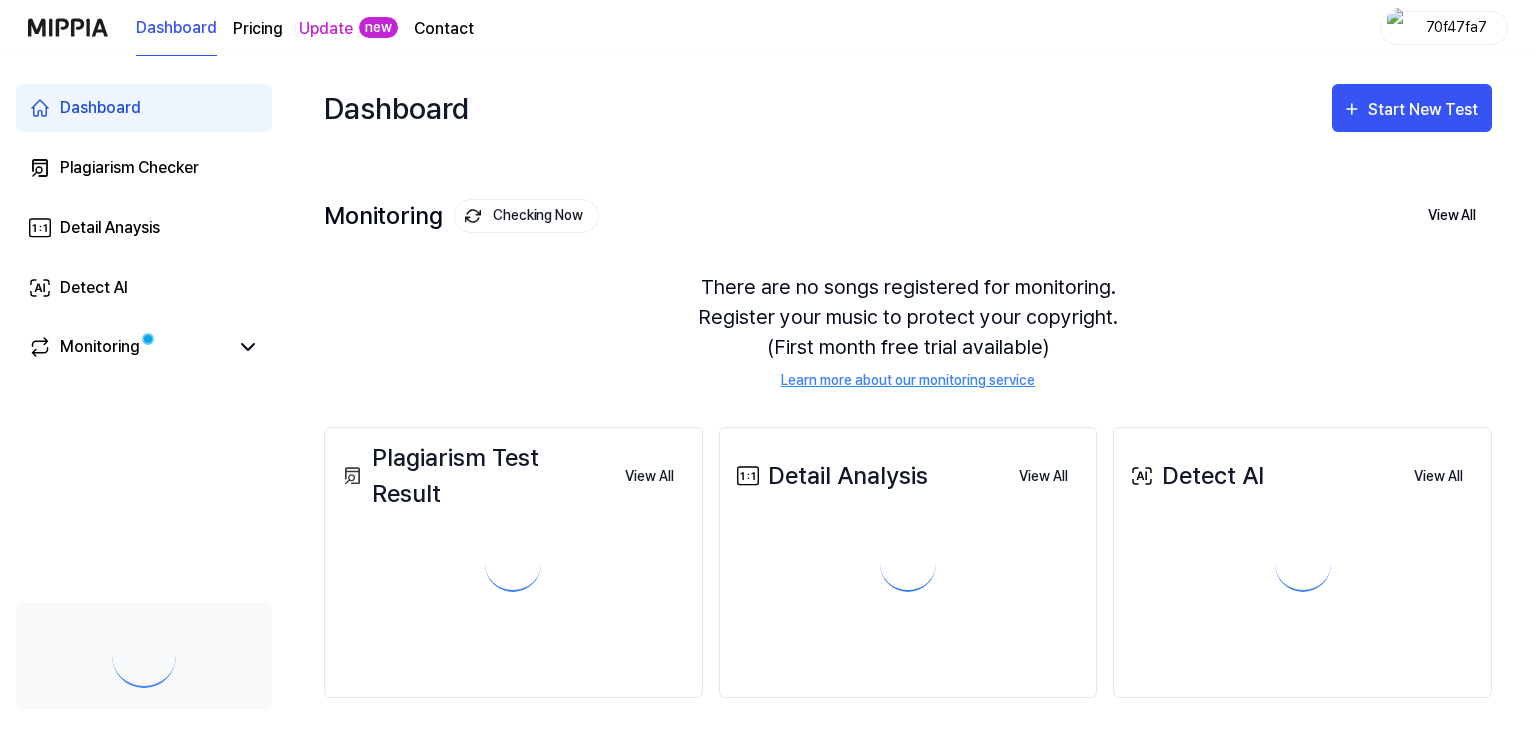 scroll, scrollTop: 0, scrollLeft: 0, axis: both 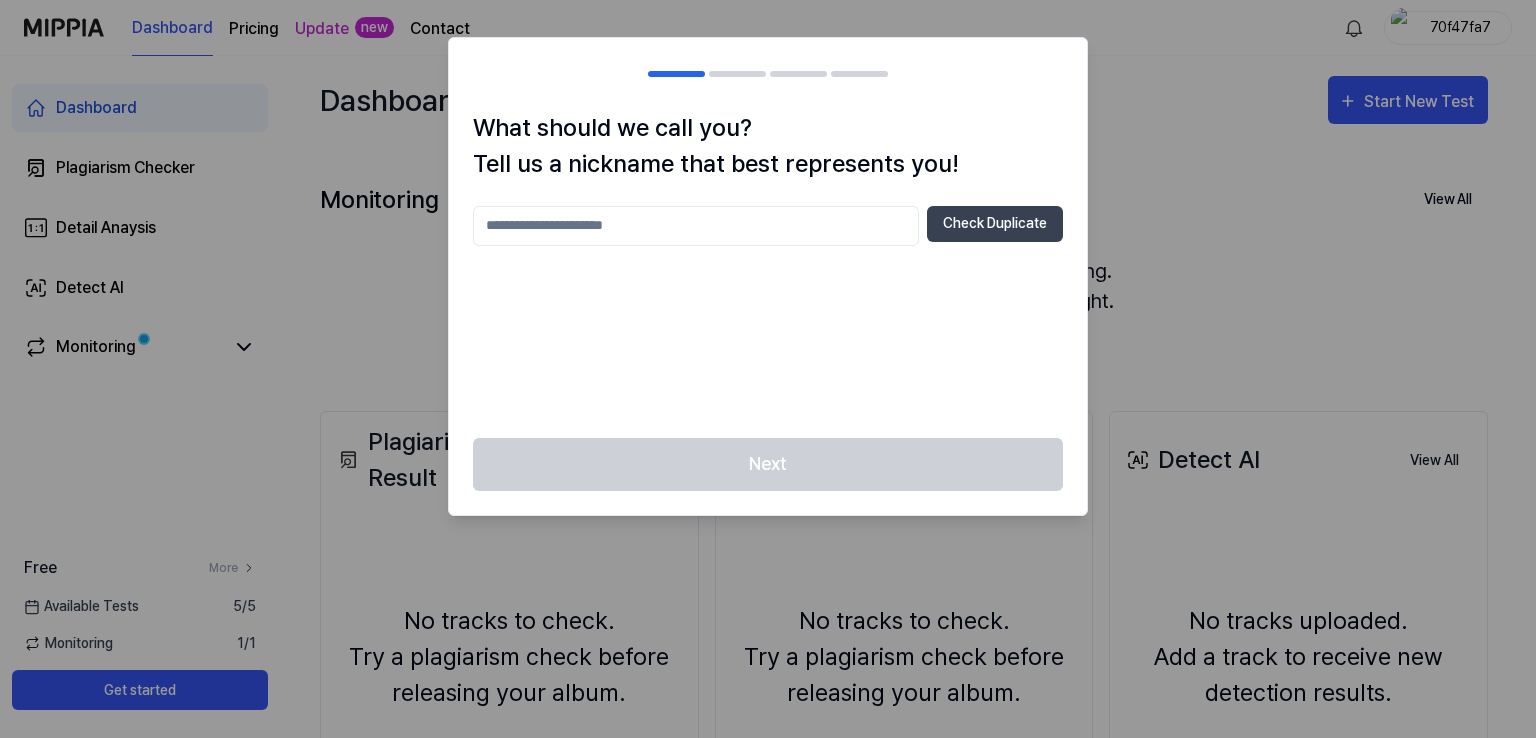 click at bounding box center (696, 226) 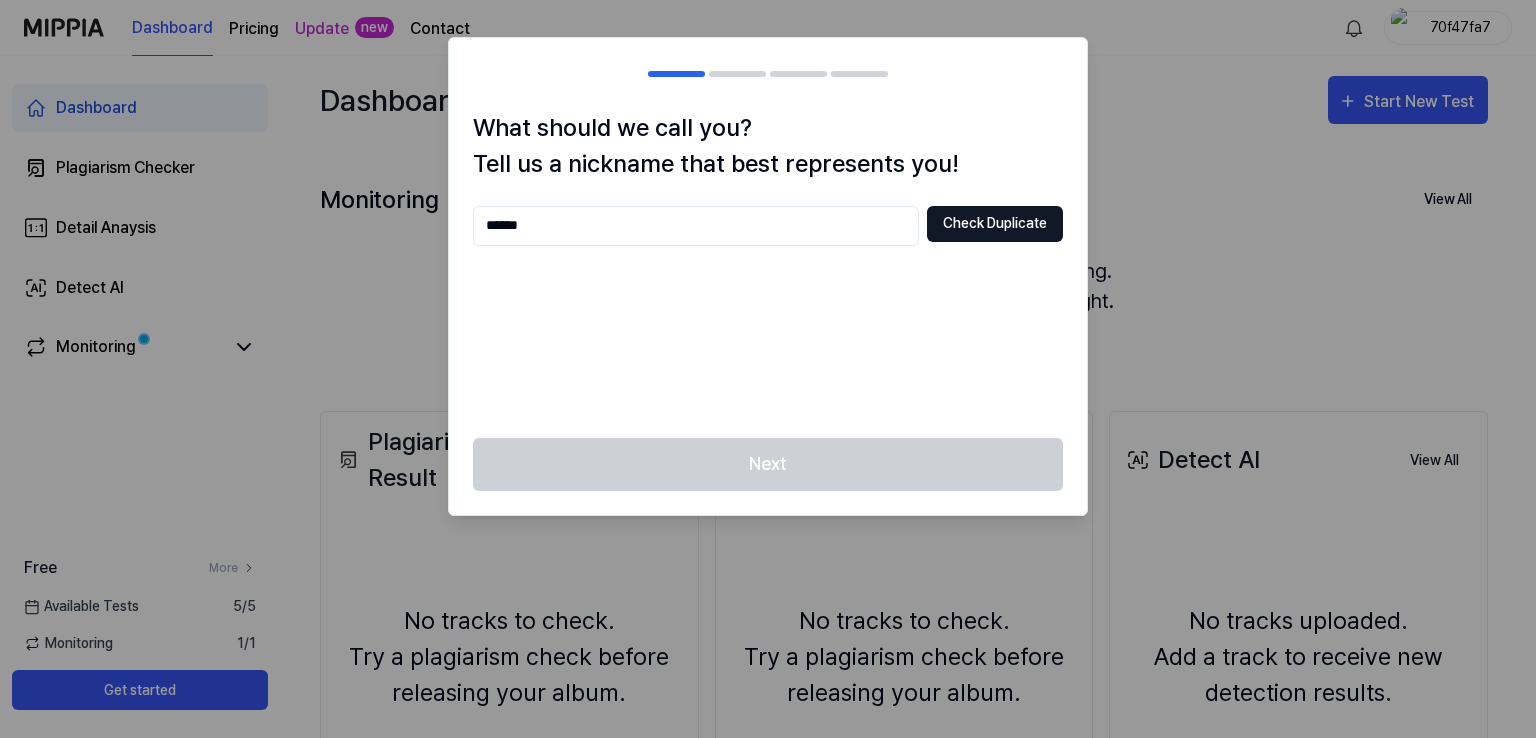 type on "******" 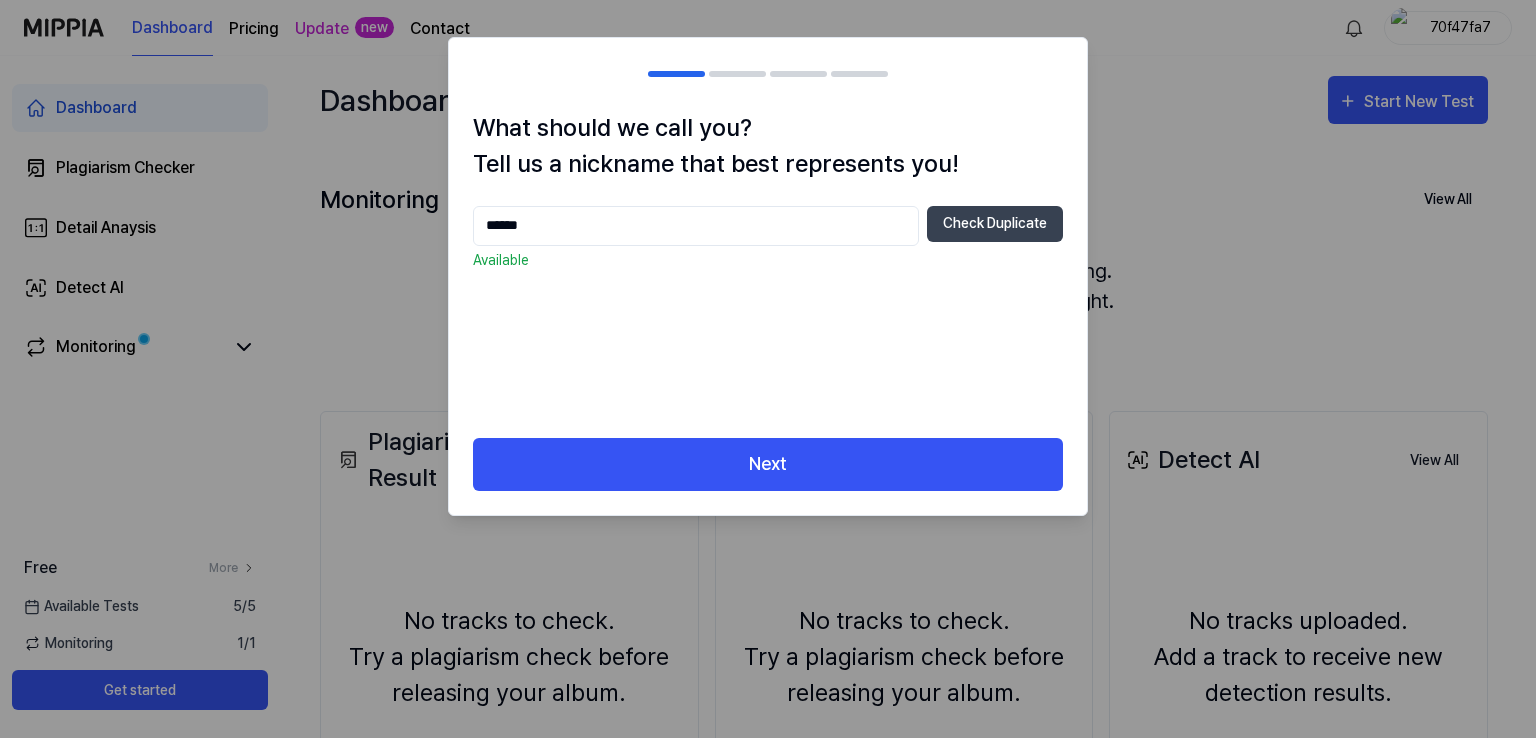 click on "******" at bounding box center (696, 226) 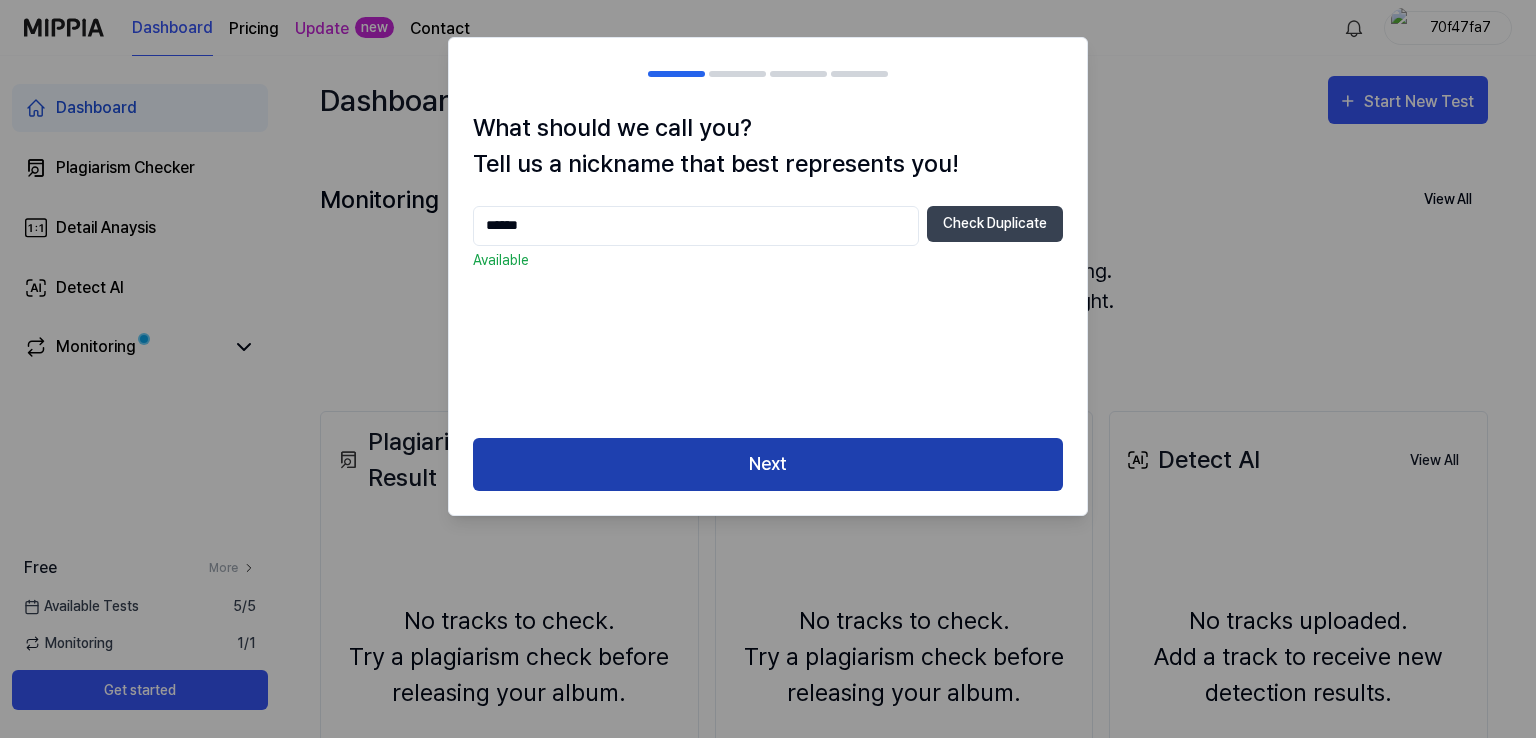 click on "Next" at bounding box center (768, 464) 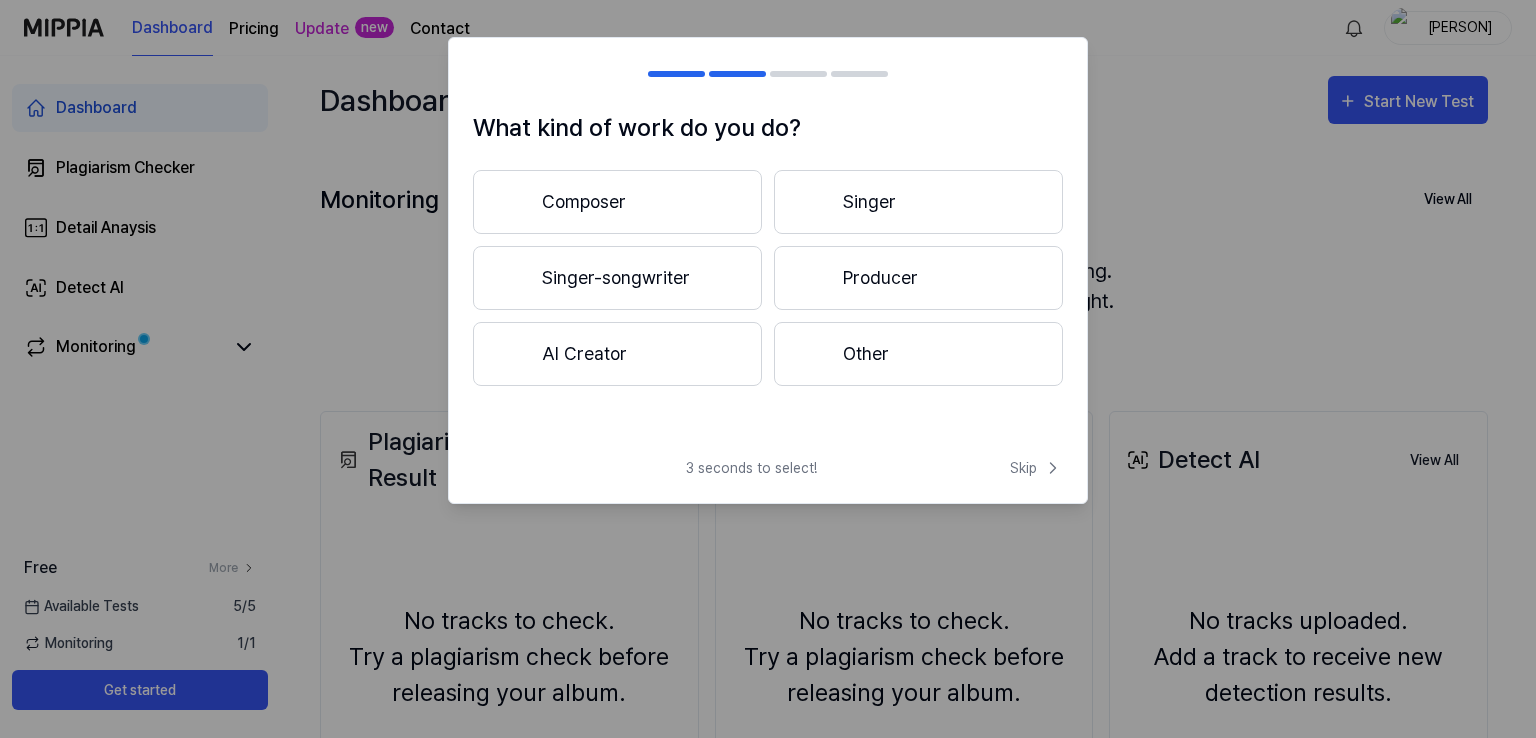 click on "Other" at bounding box center (918, 354) 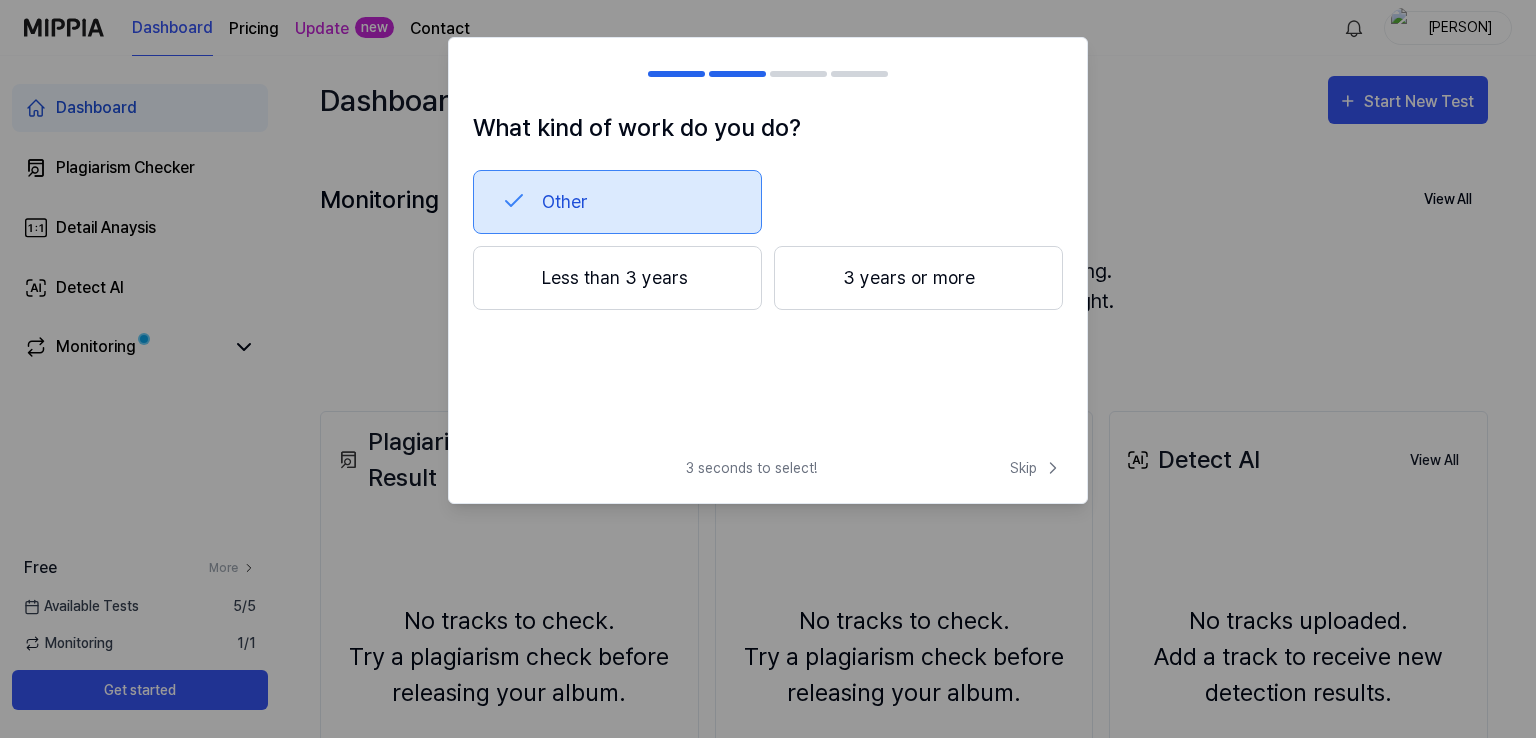click on "Less than 3 years" at bounding box center (617, 278) 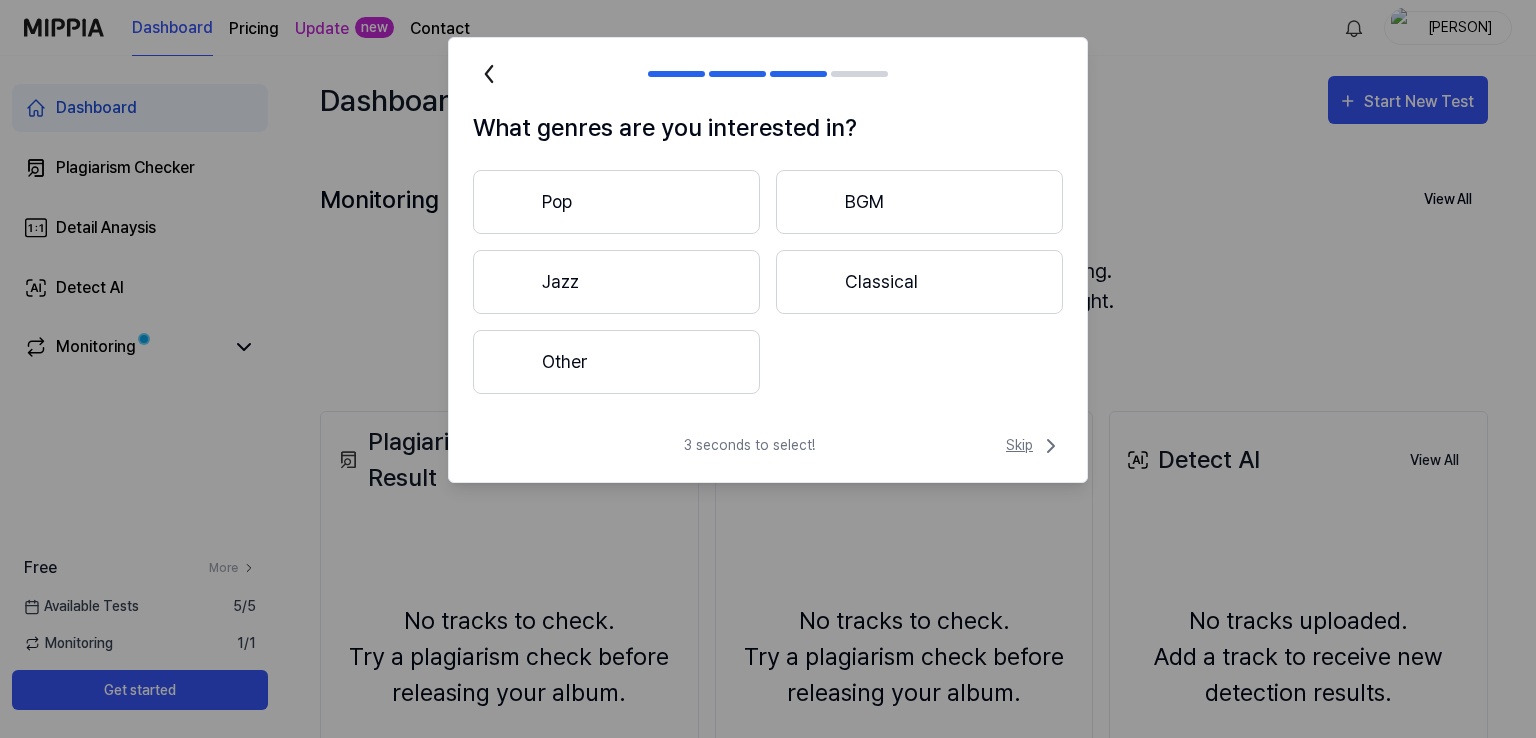 click on "Skip" at bounding box center [1034, 446] 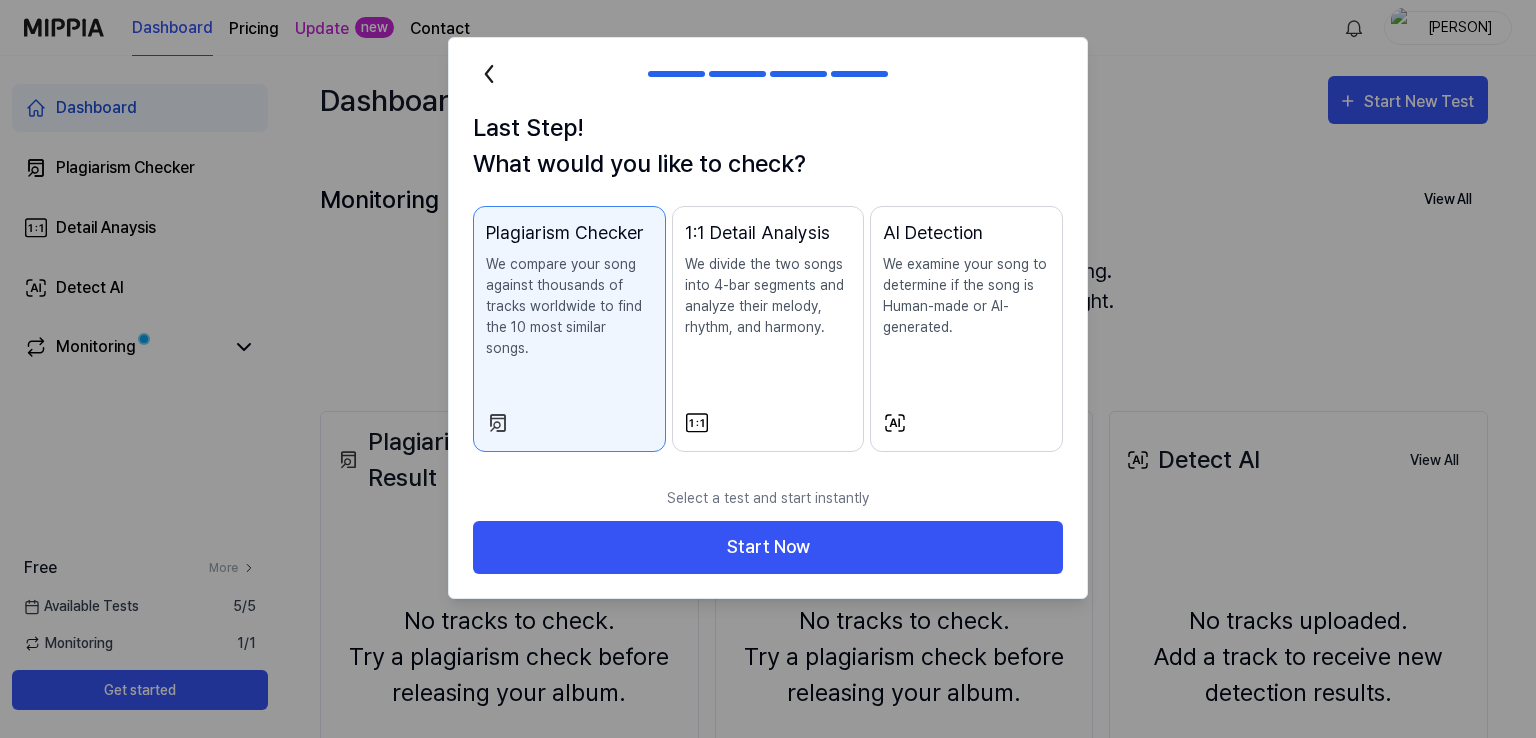 click 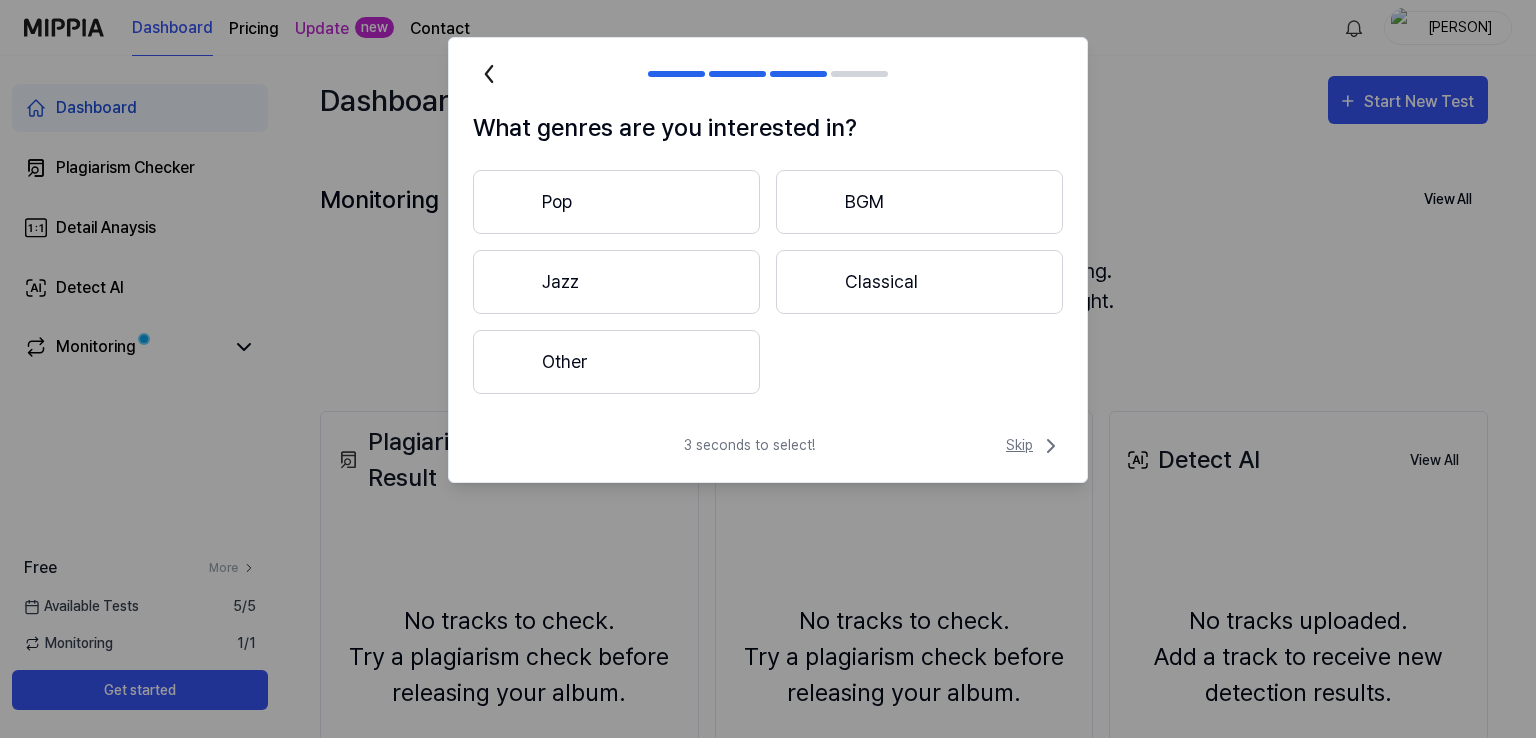 click on "Skip" at bounding box center (1034, 446) 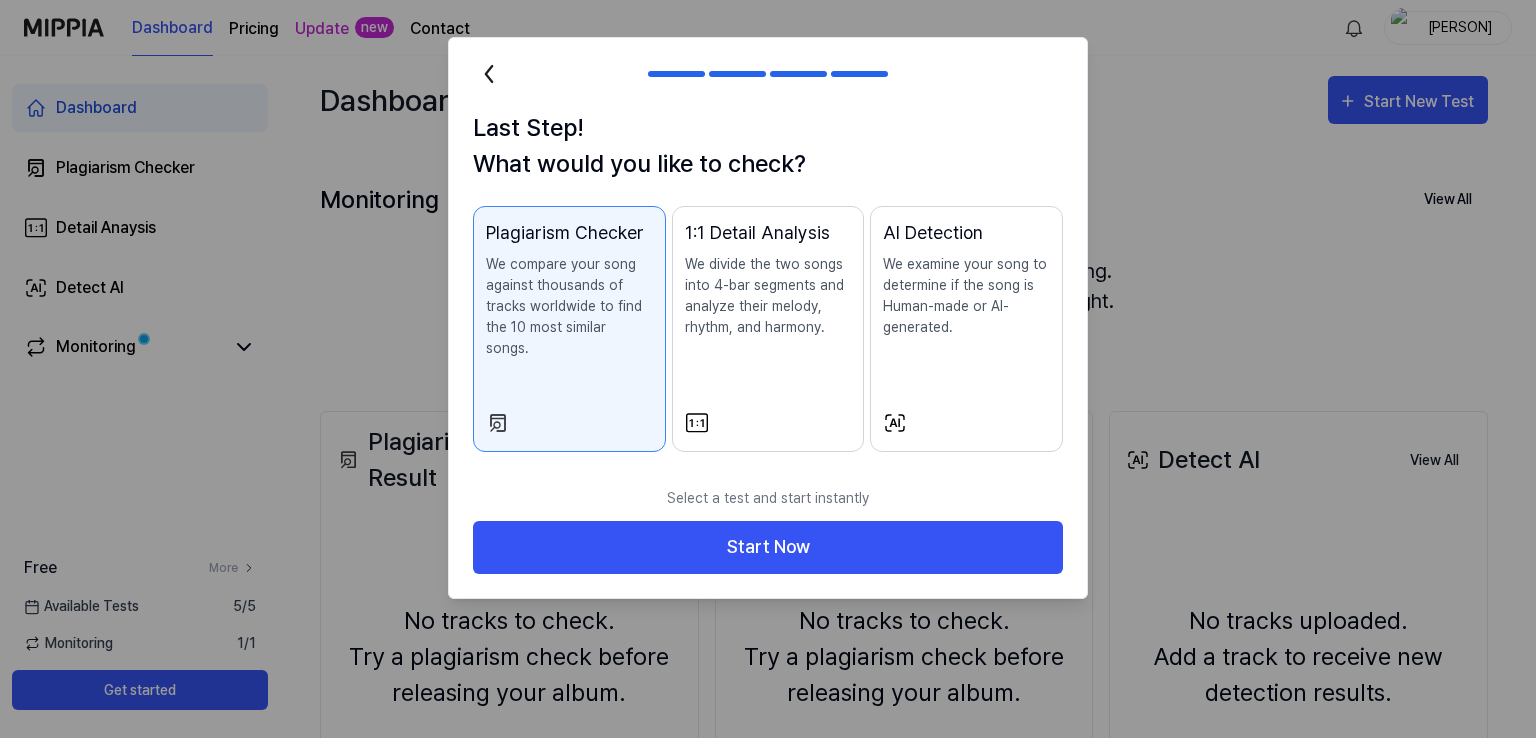 click on "Select a test and start instantly" at bounding box center [768, 498] 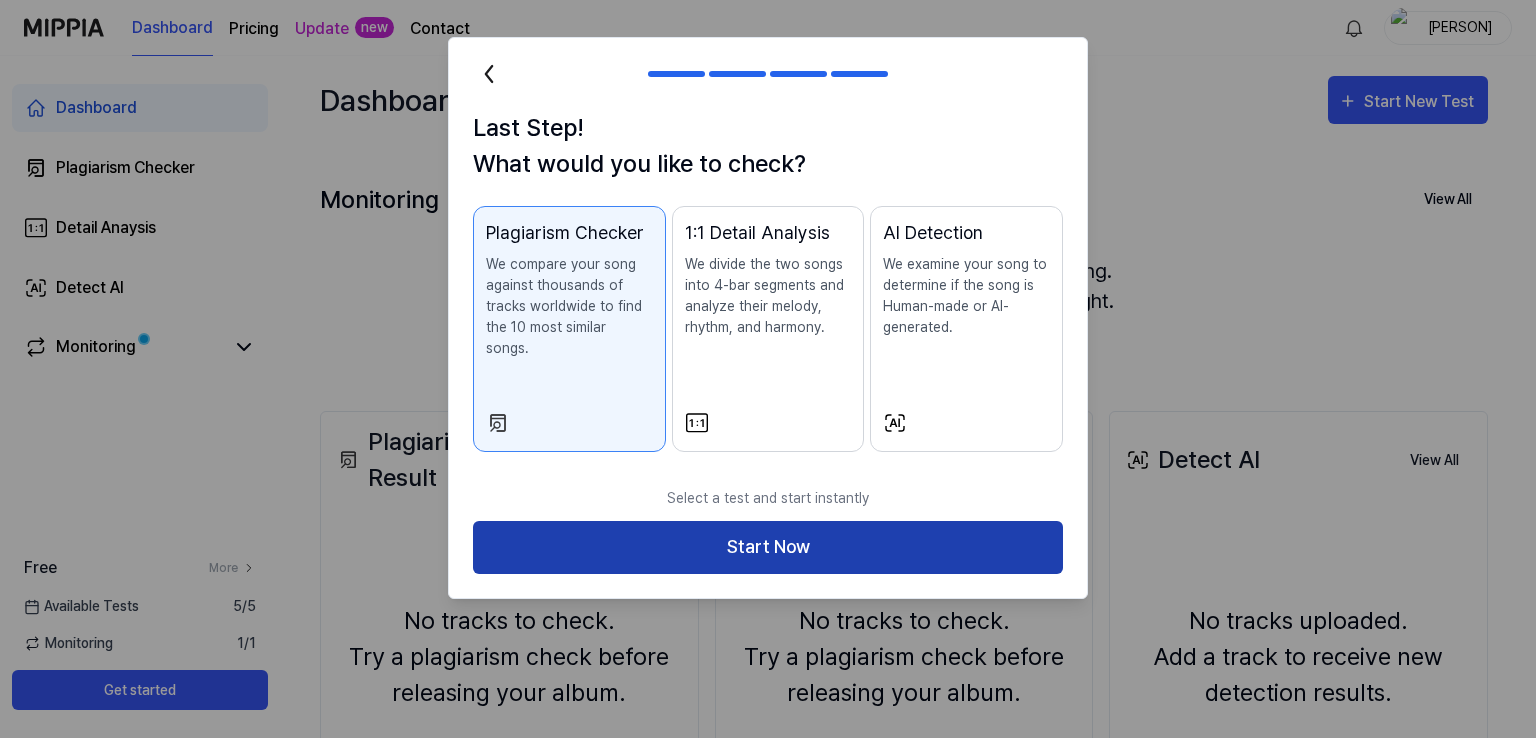 click on "Start Now" at bounding box center (768, 547) 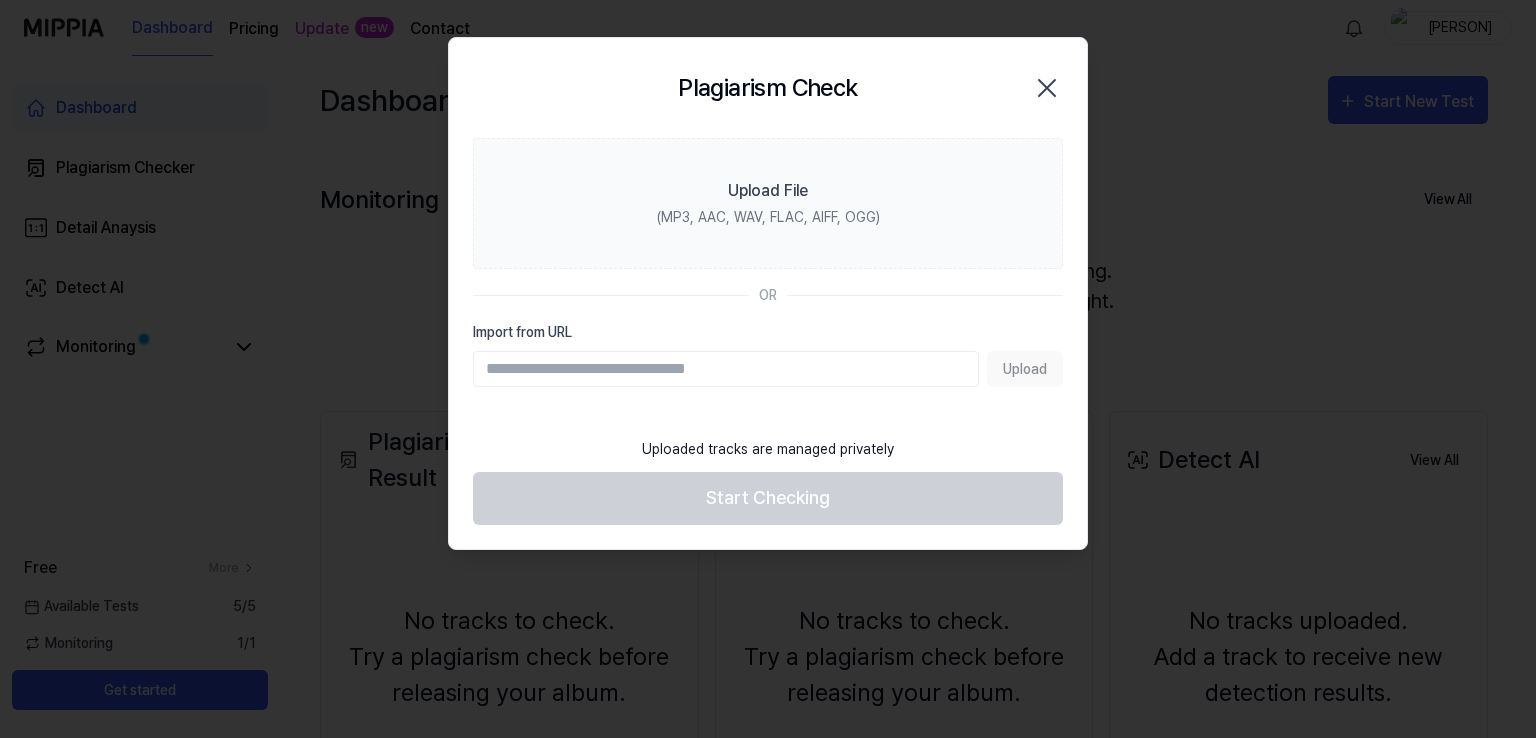 click on "Upload" at bounding box center [768, 369] 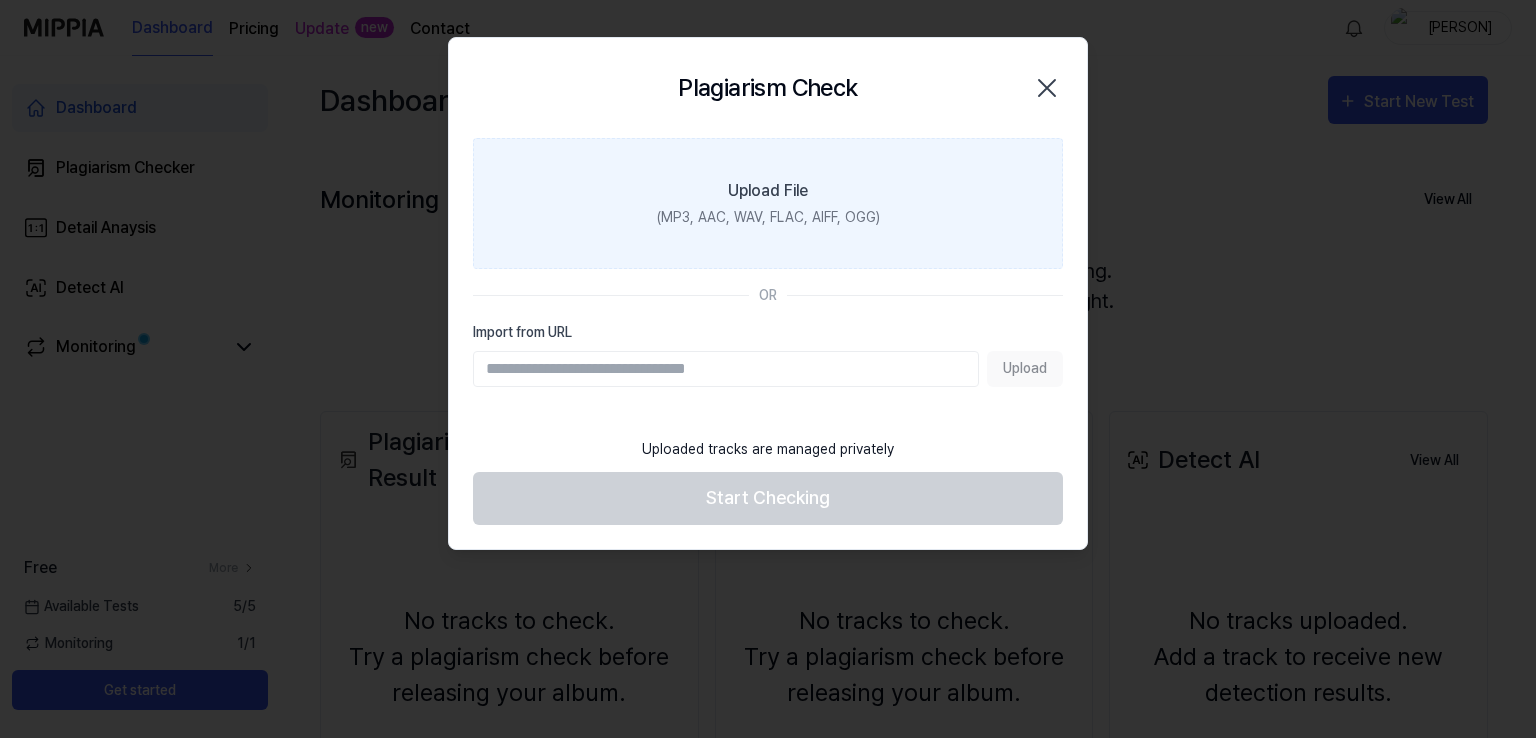click on "Upload File" at bounding box center (768, 191) 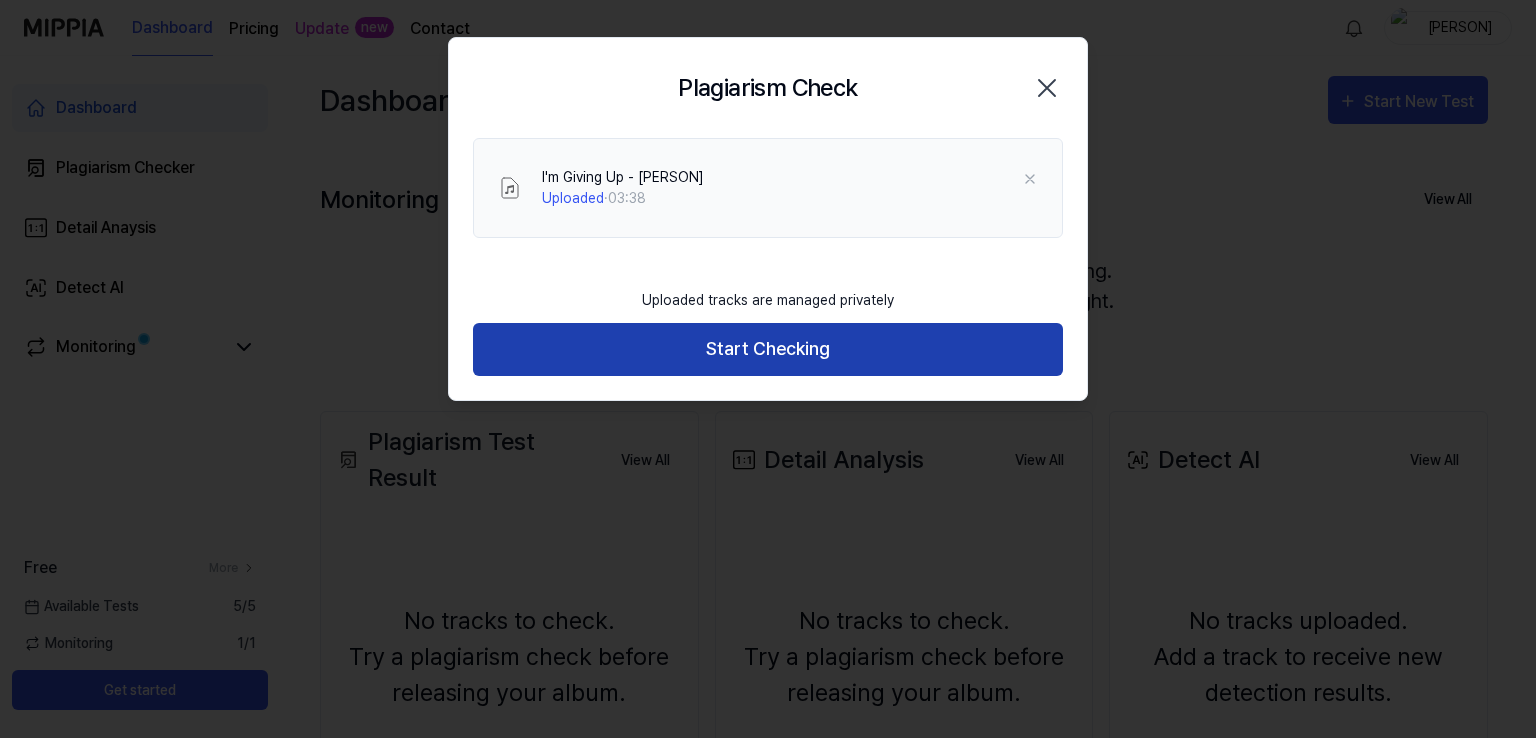 click on "Start Checking" at bounding box center (768, 349) 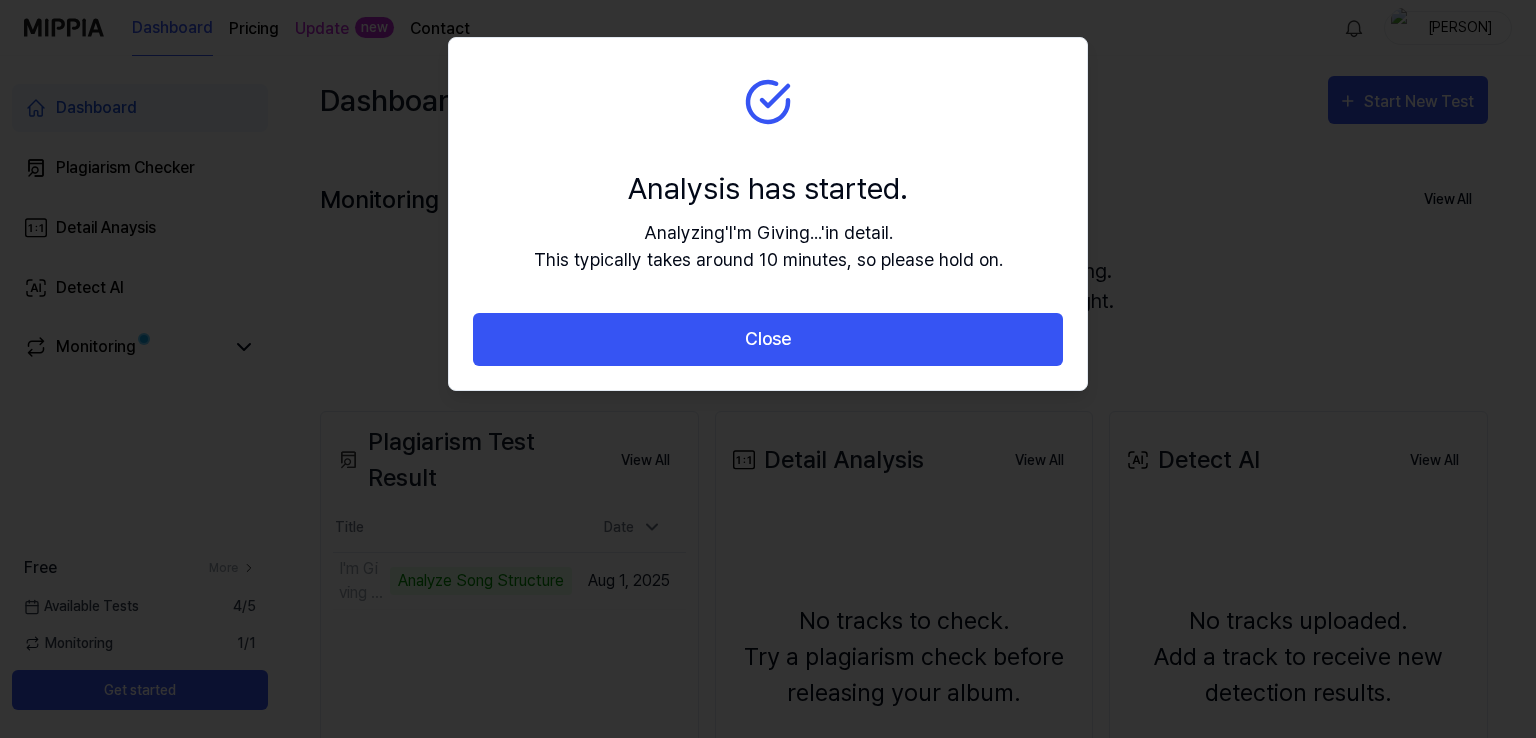click on "Close" at bounding box center (768, 339) 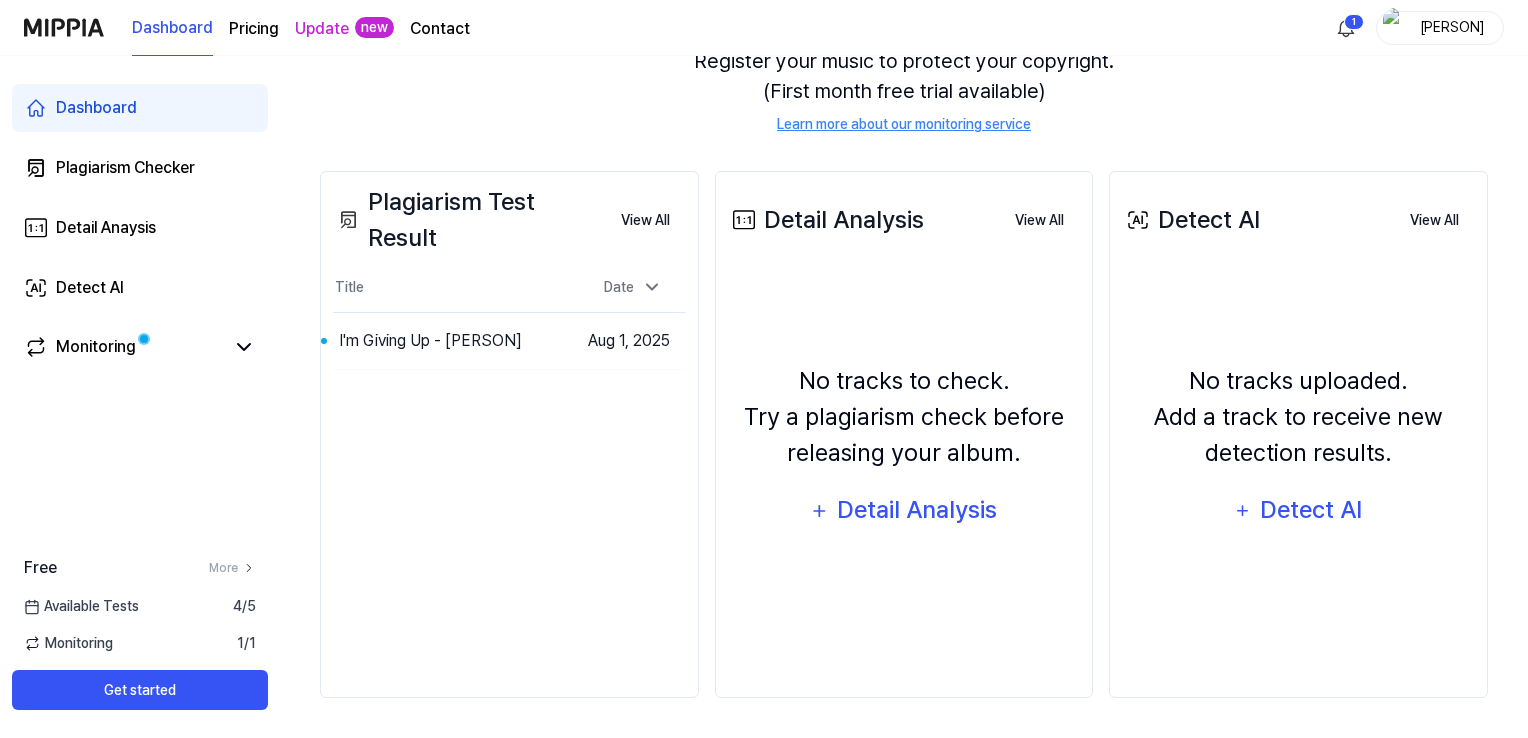scroll, scrollTop: 0, scrollLeft: 0, axis: both 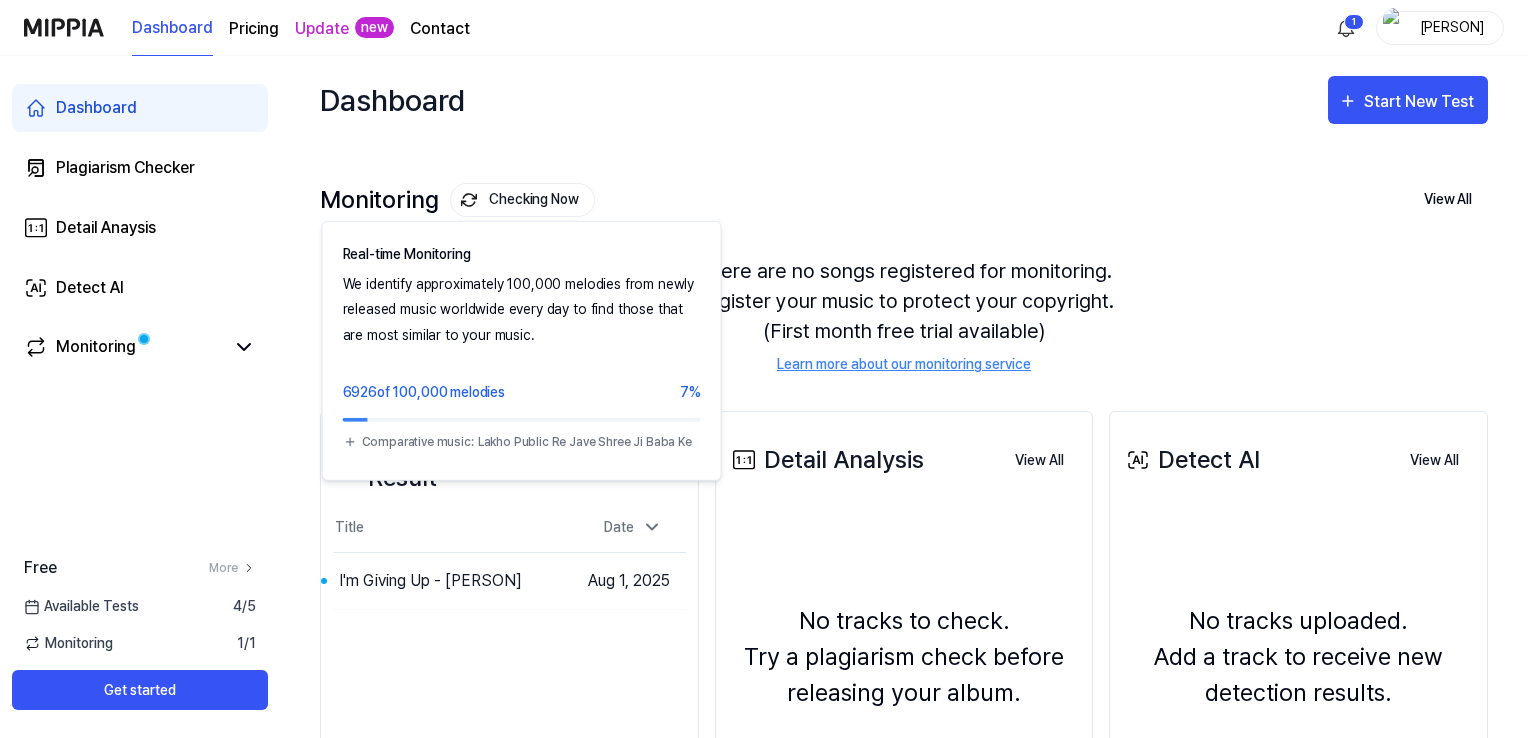 click on "Checking Now" at bounding box center (522, 200) 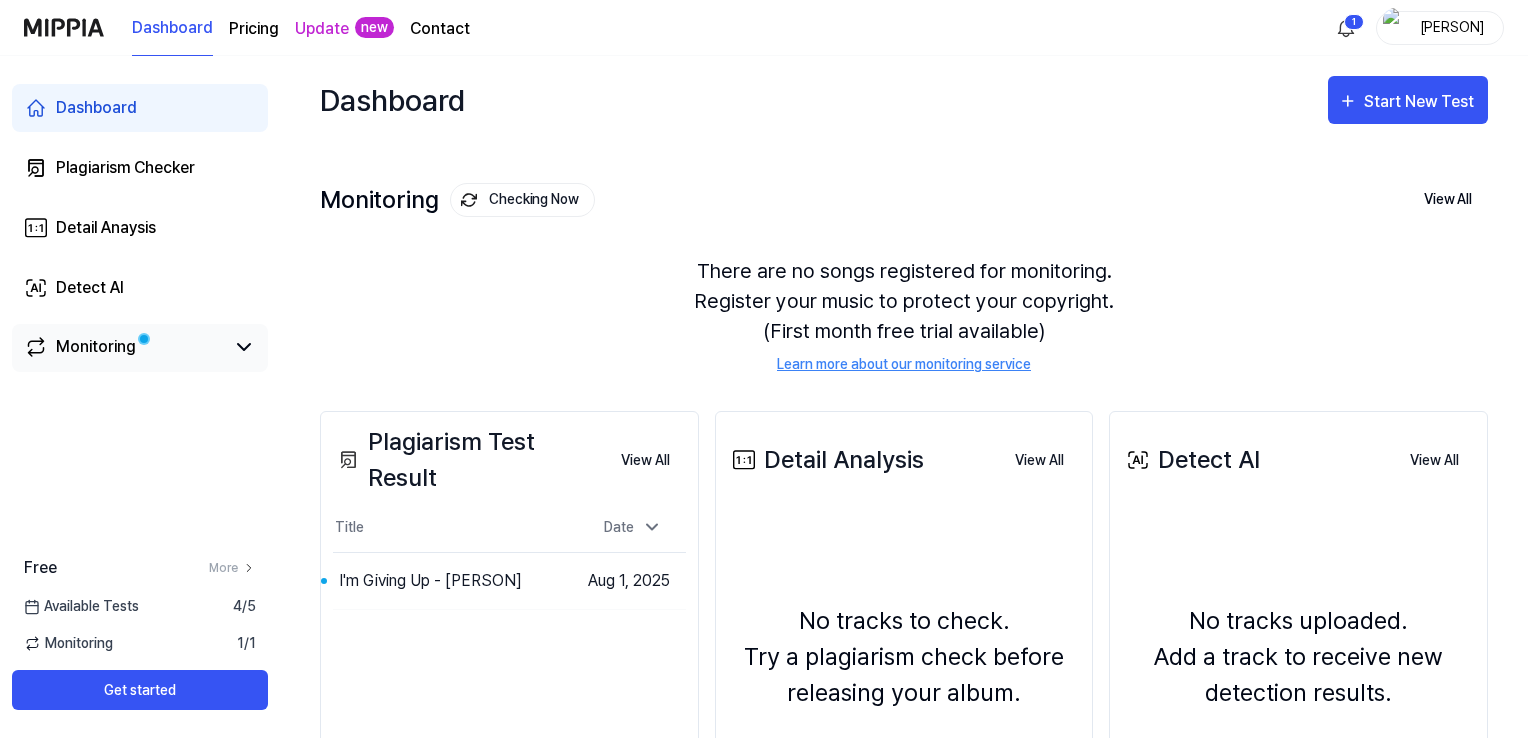 click on "Monitoring" at bounding box center [124, 347] 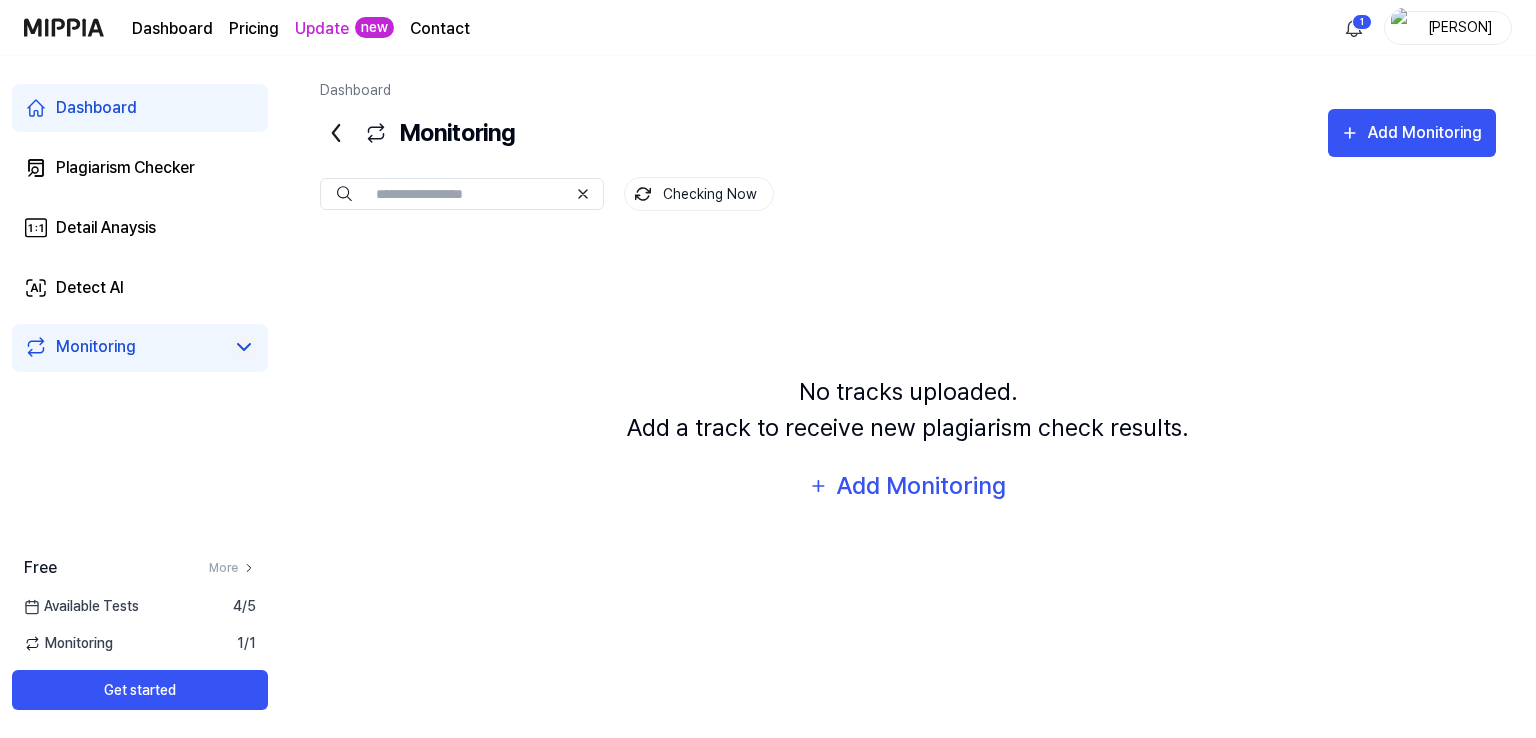 click 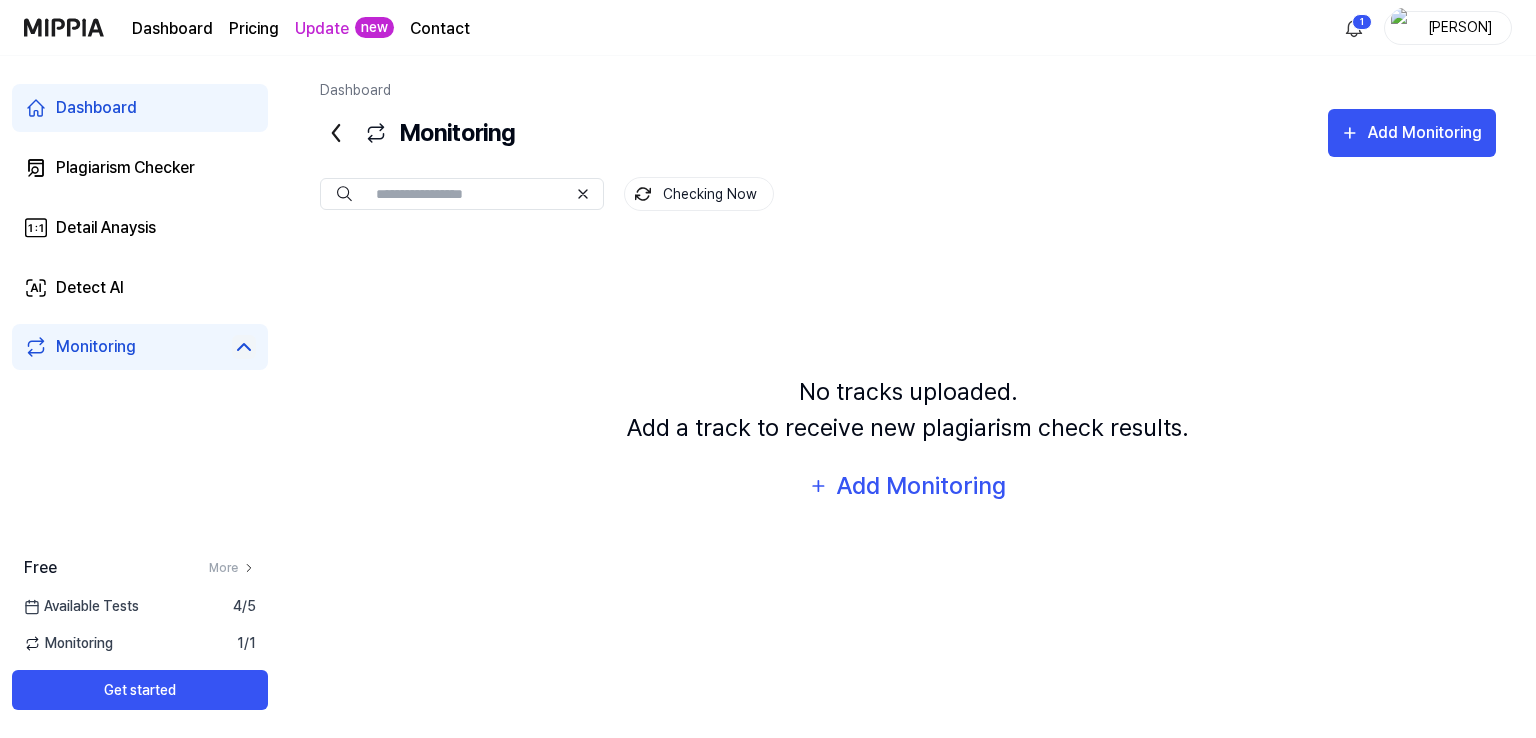 click 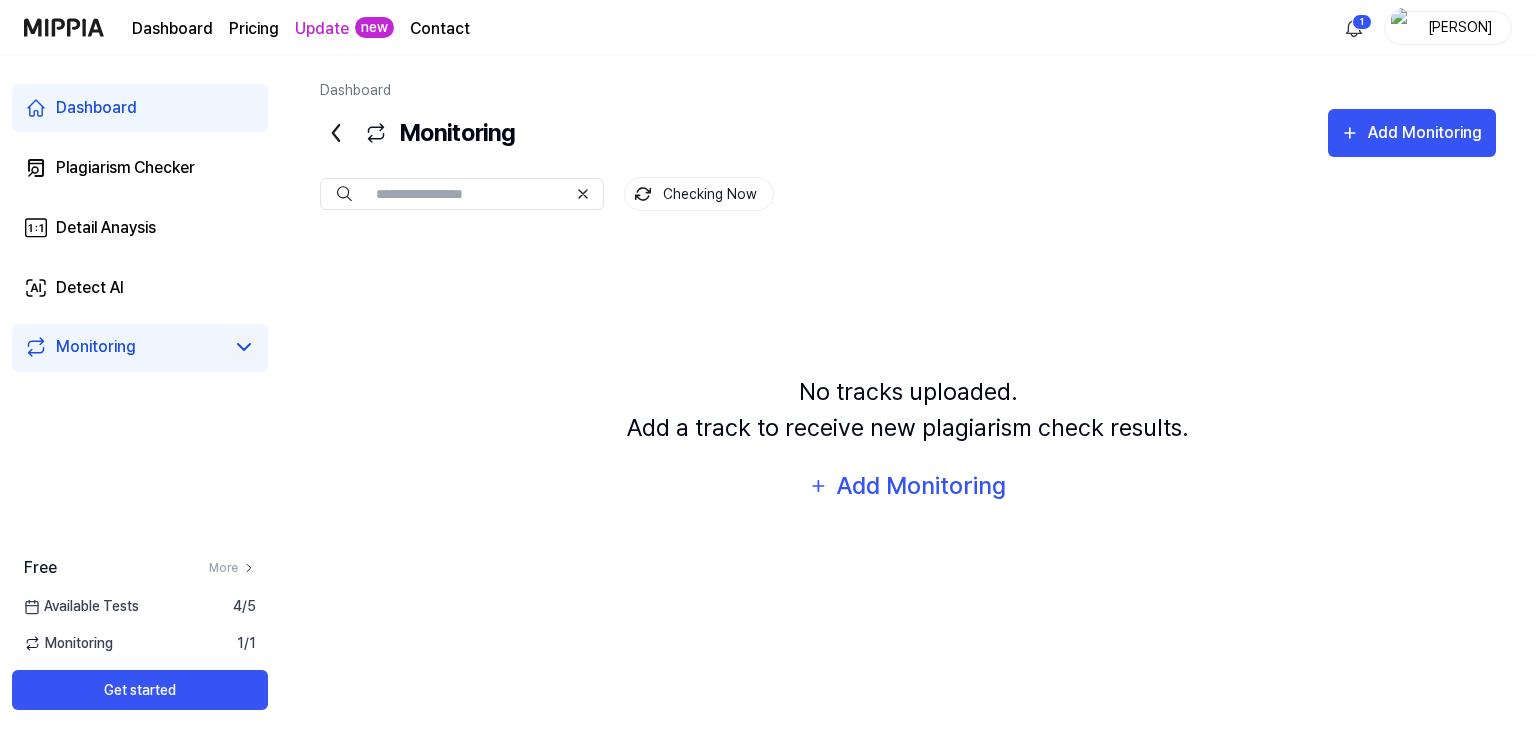 click 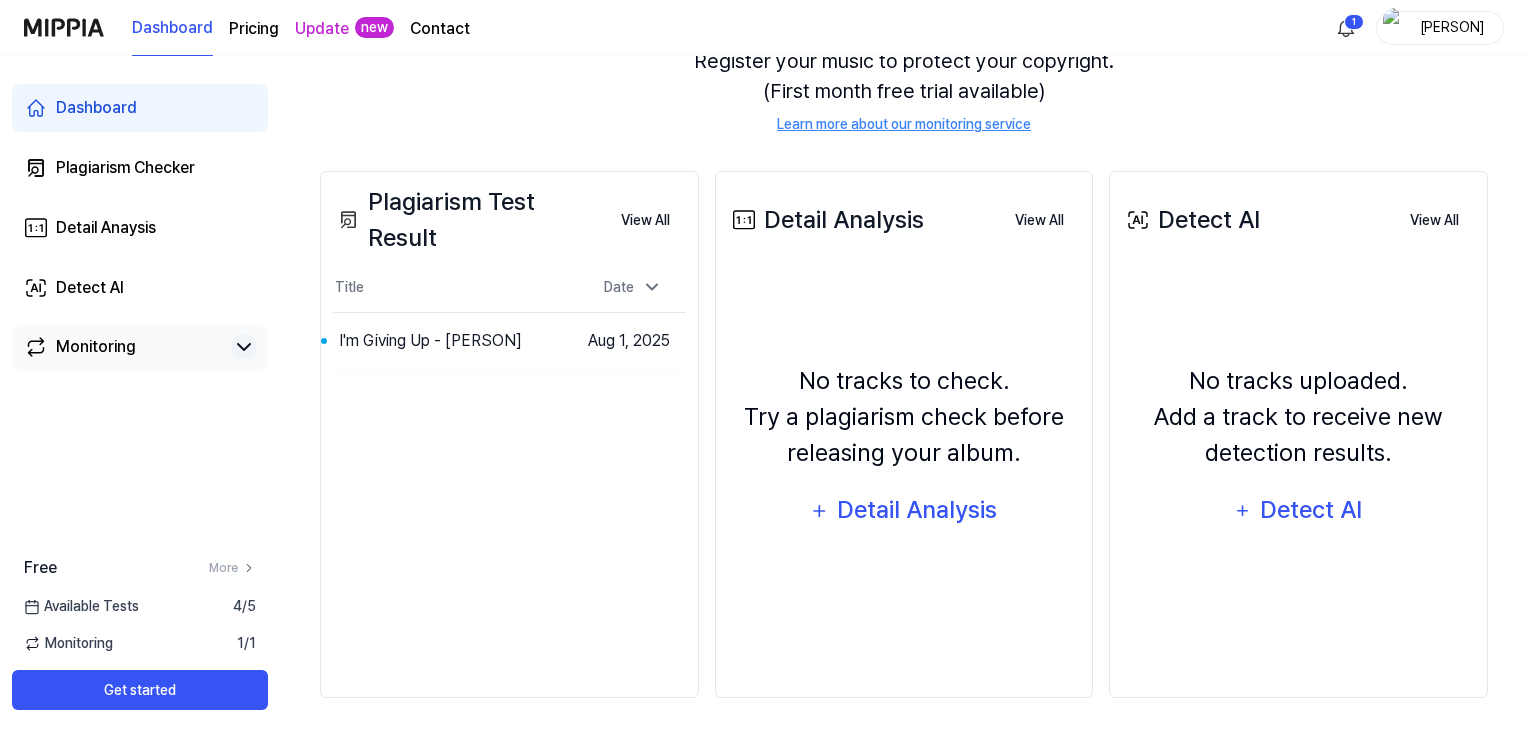 scroll, scrollTop: 0, scrollLeft: 0, axis: both 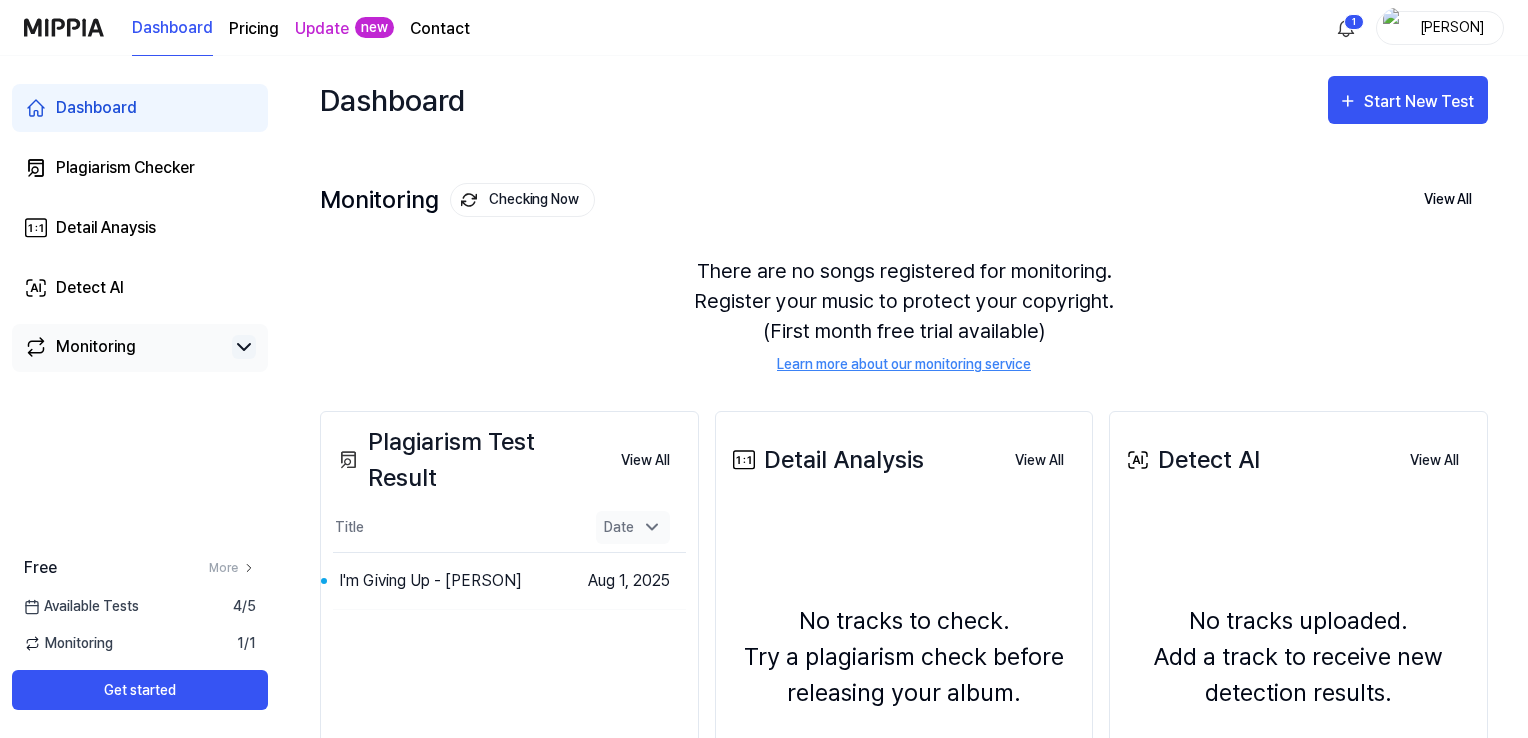 click 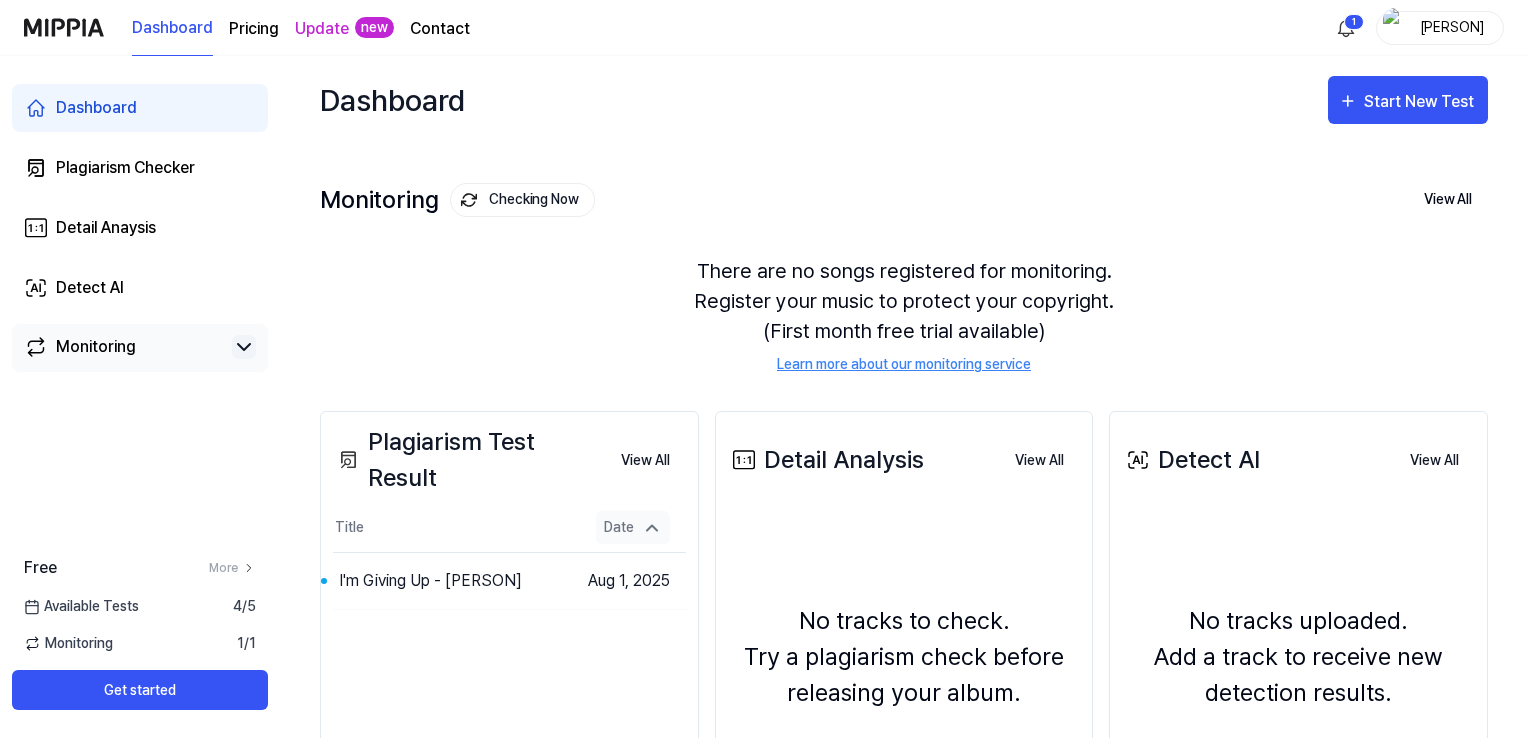 click 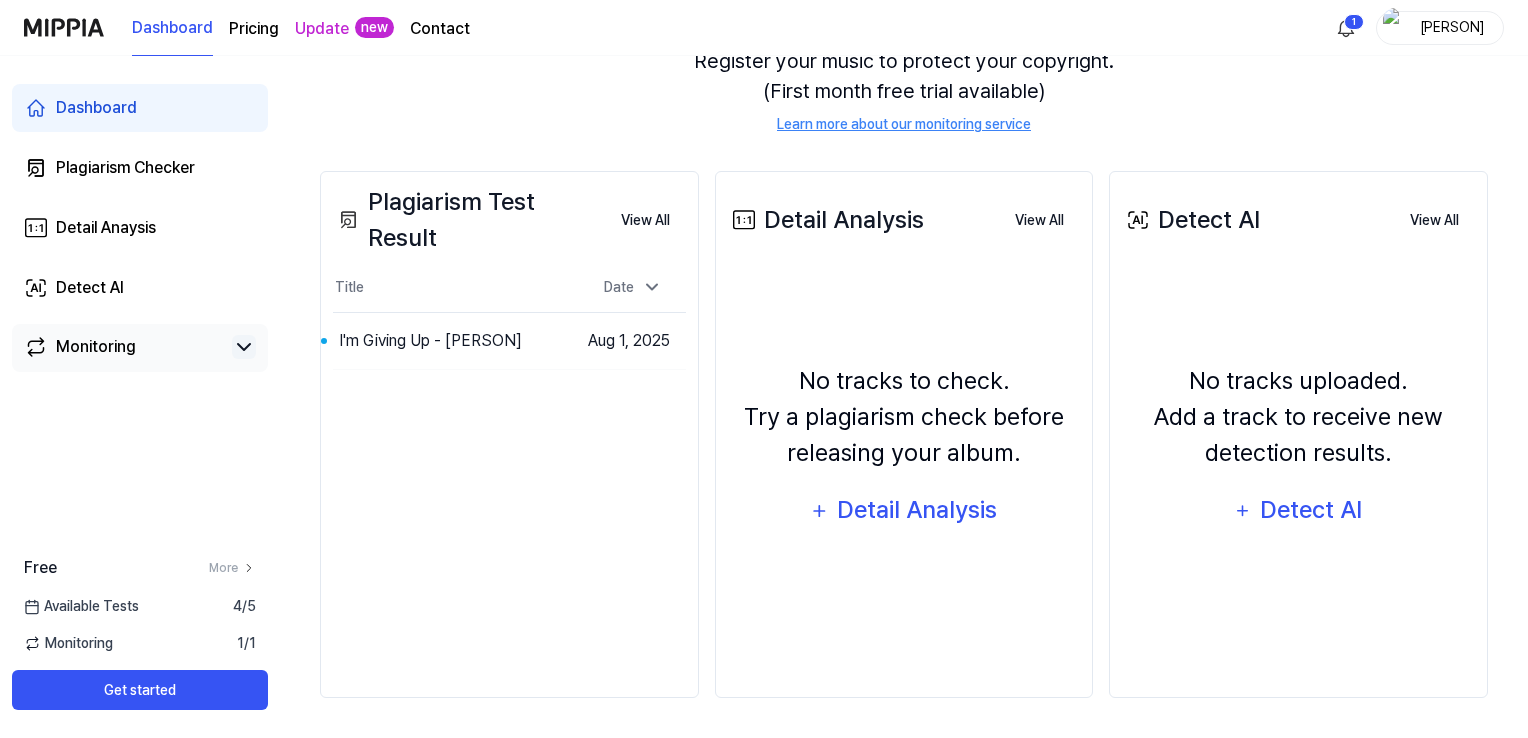 scroll, scrollTop: 0, scrollLeft: 0, axis: both 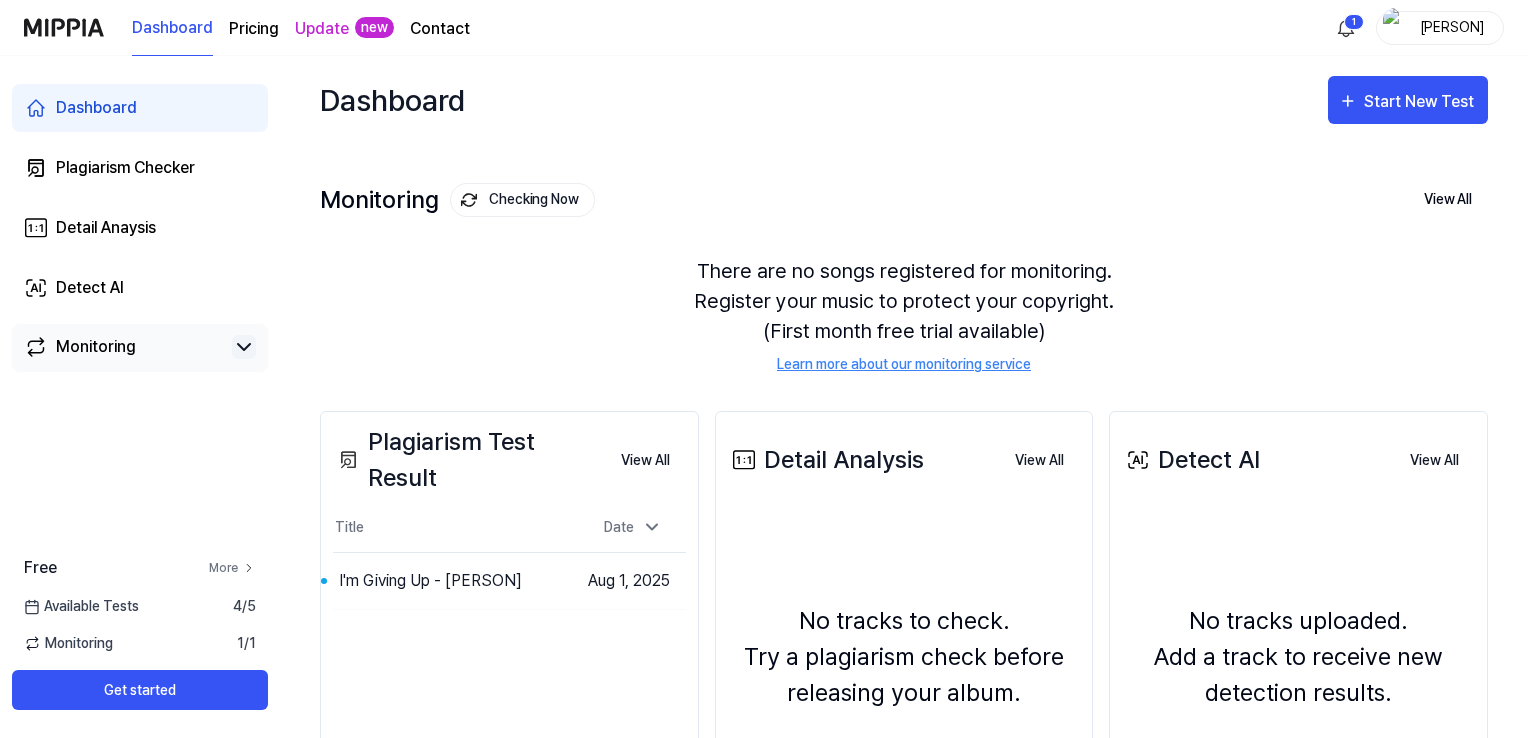 click on "More" at bounding box center [232, 568] 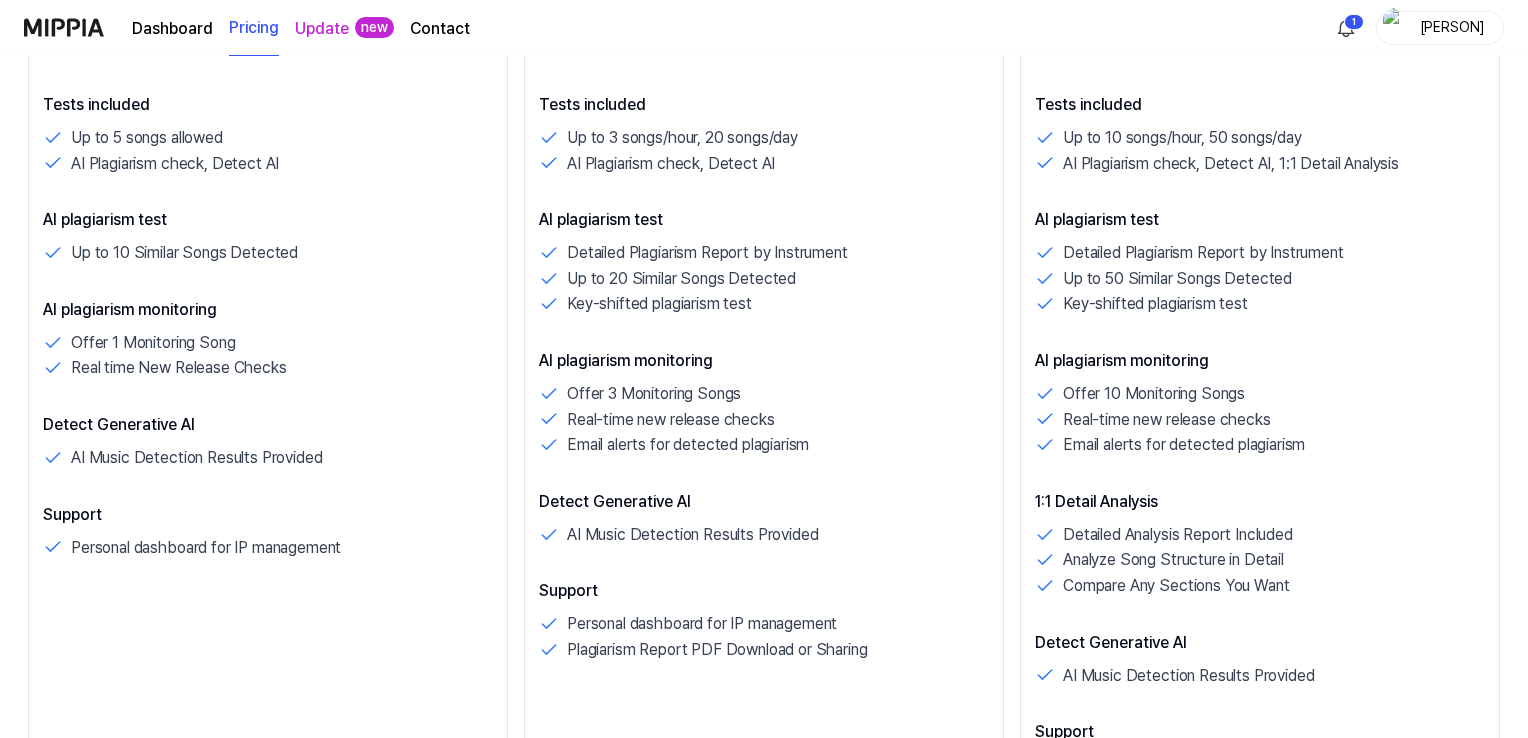scroll, scrollTop: 272, scrollLeft: 0, axis: vertical 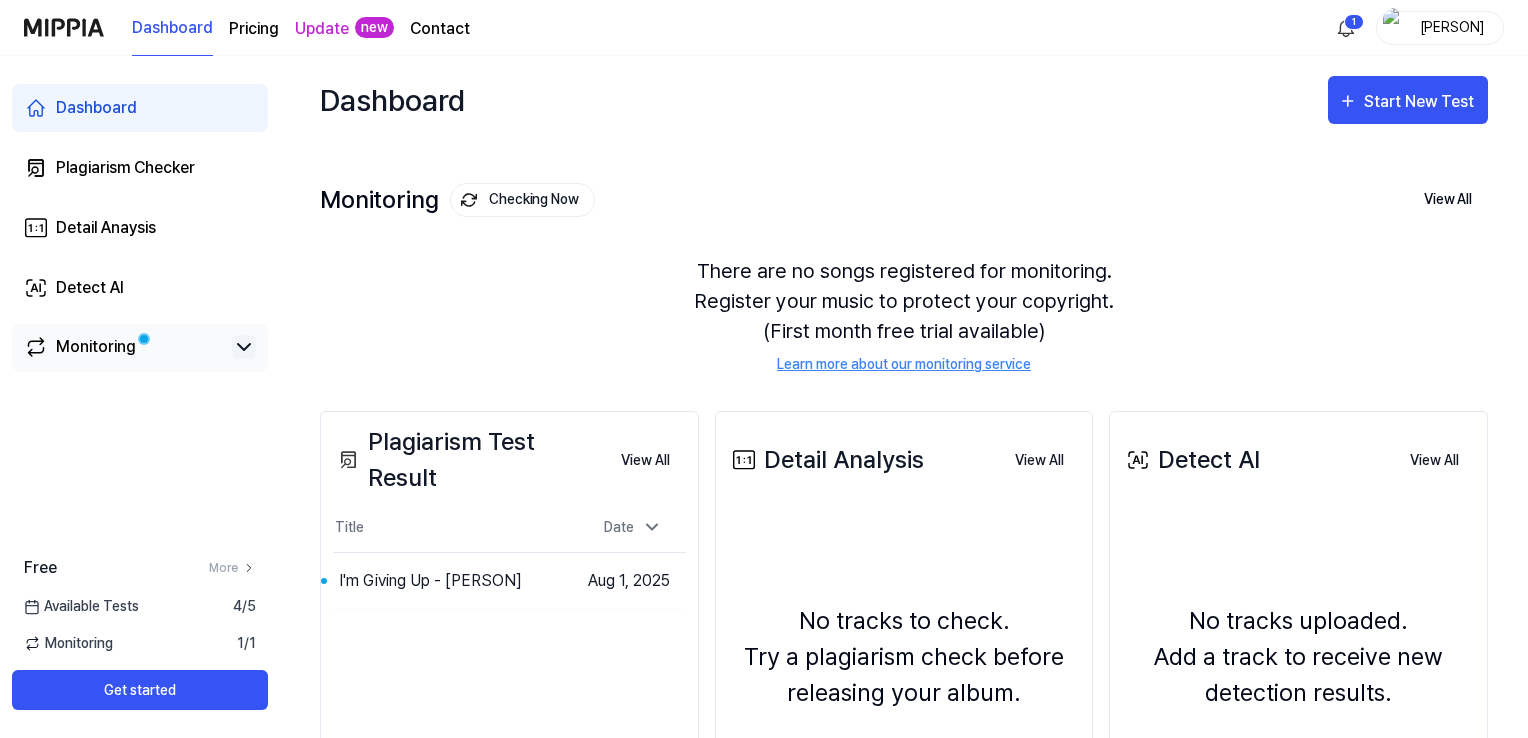 click 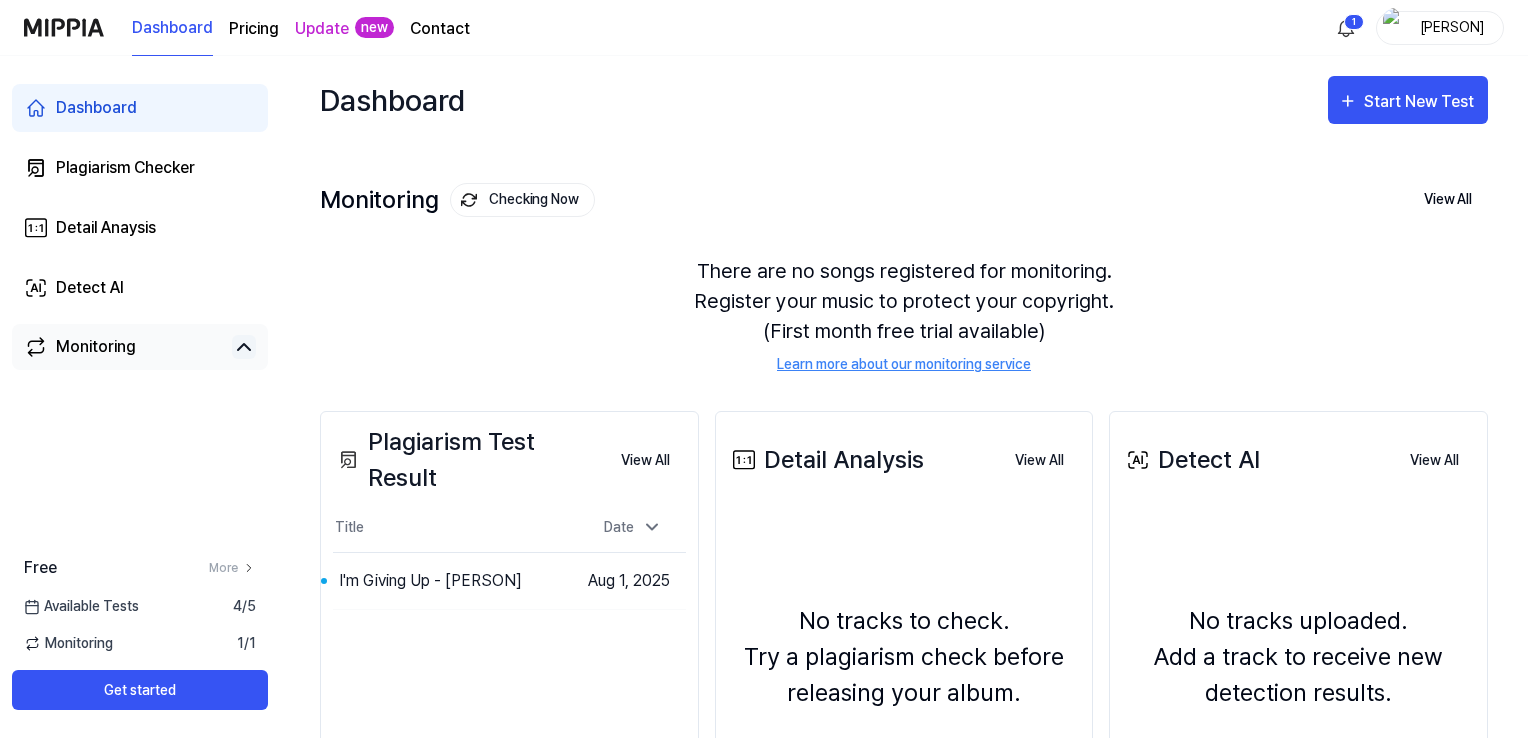 click 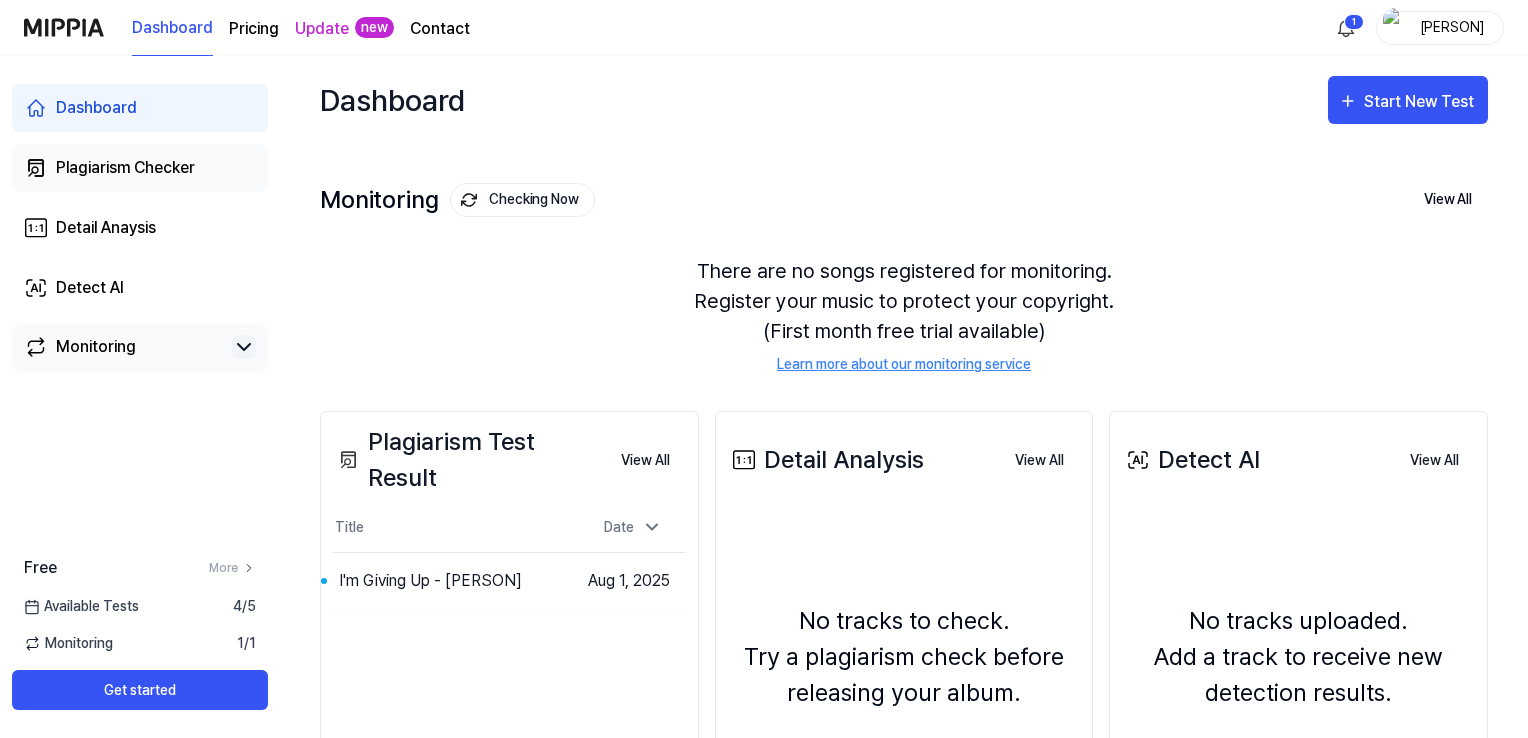 click on "Plagiarism Checker" at bounding box center [125, 168] 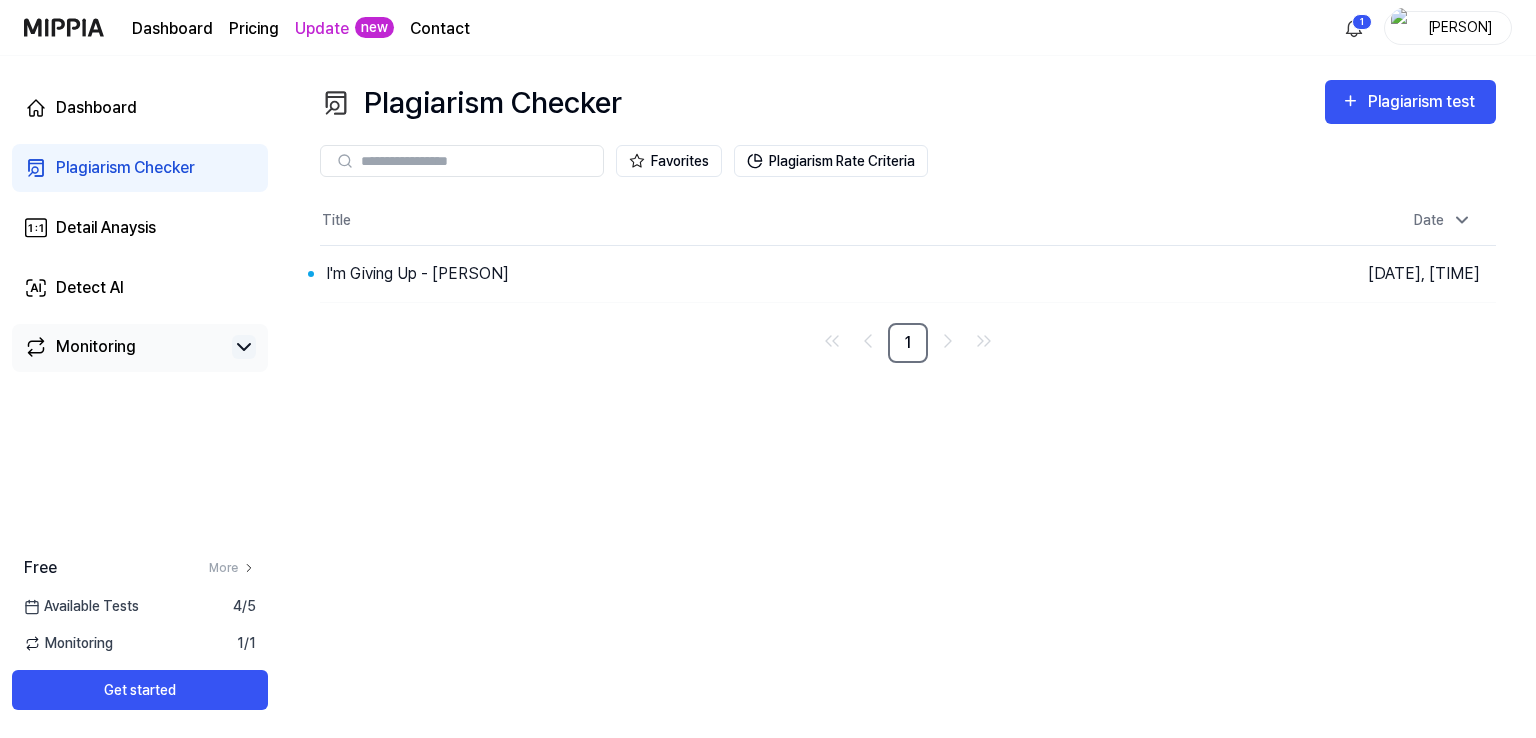 click 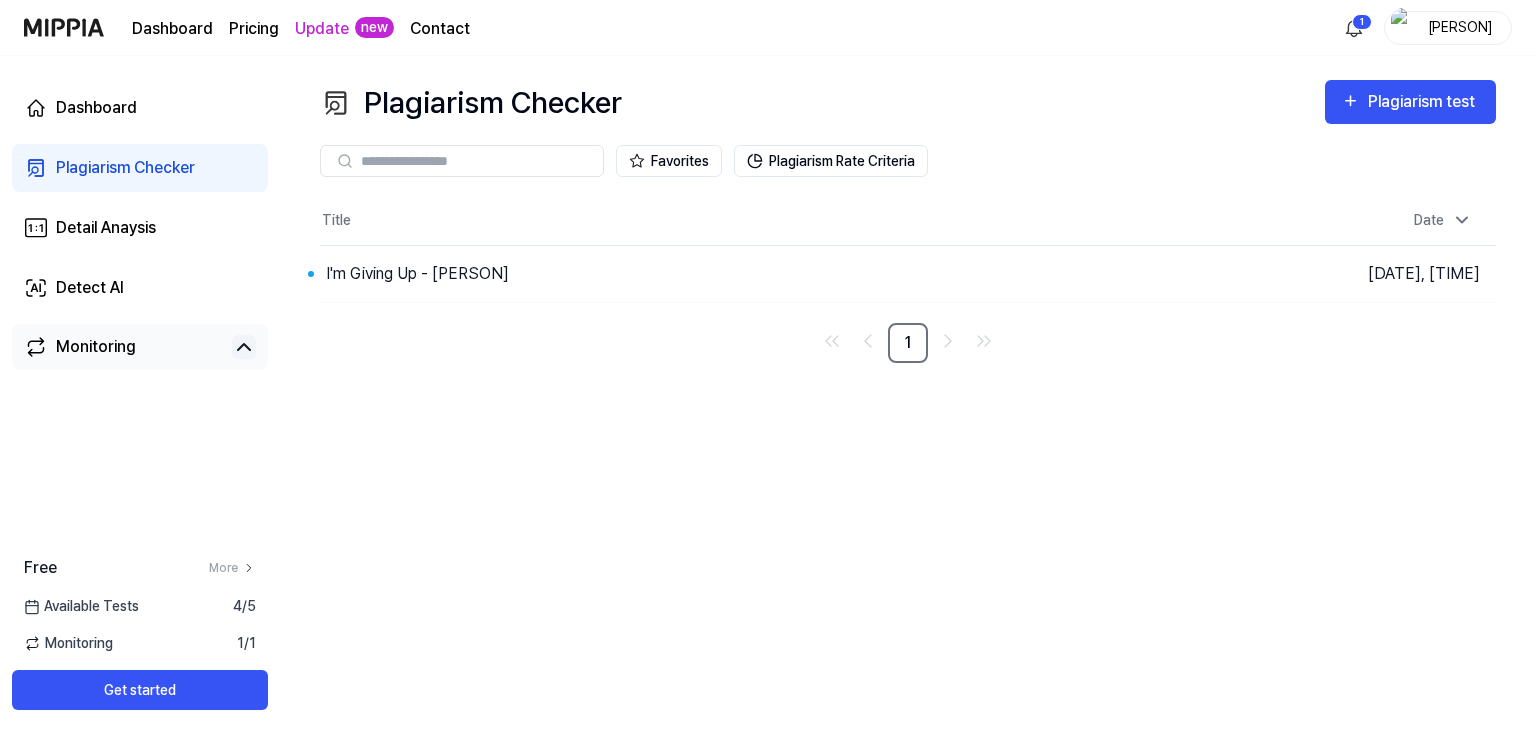 click 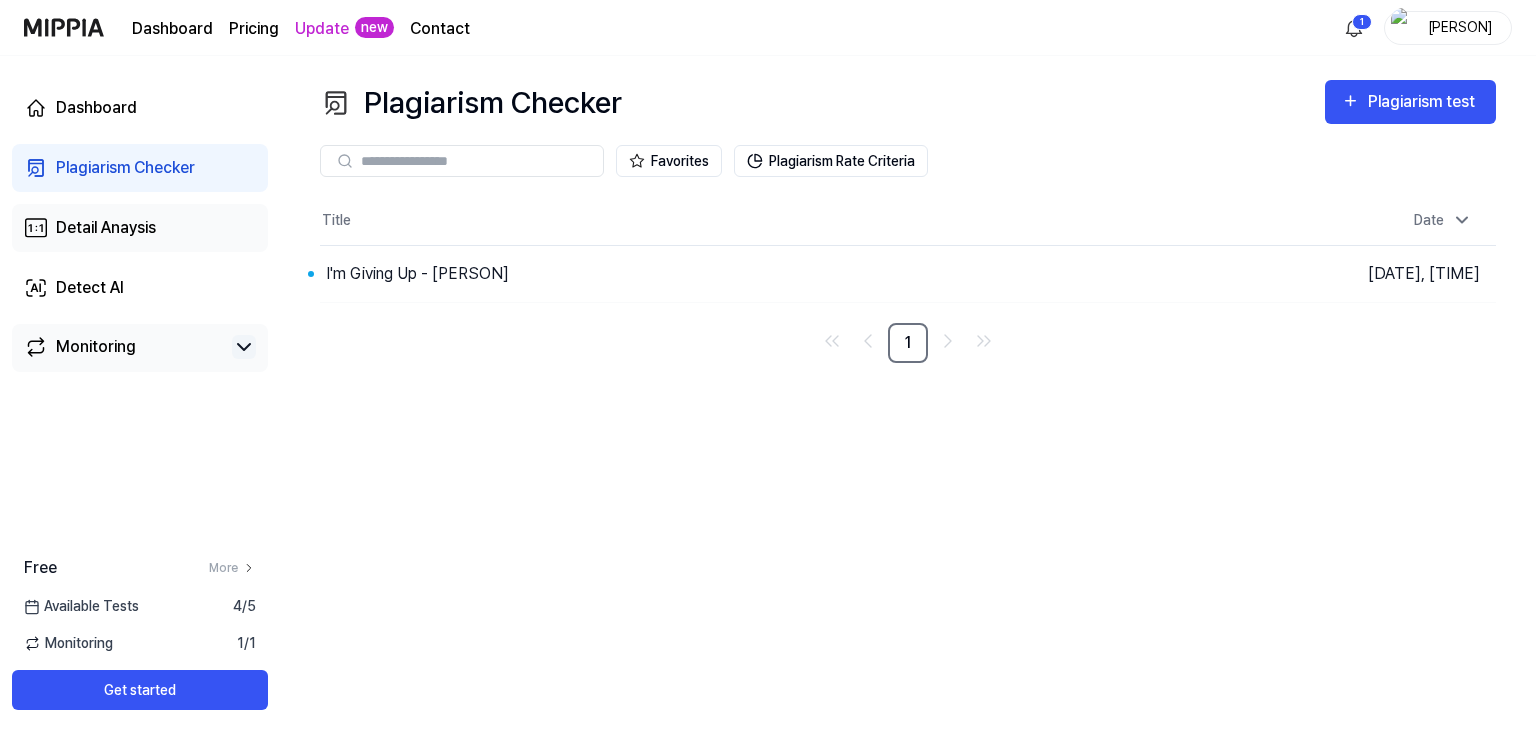 click on "Detail Anaysis" at bounding box center [106, 228] 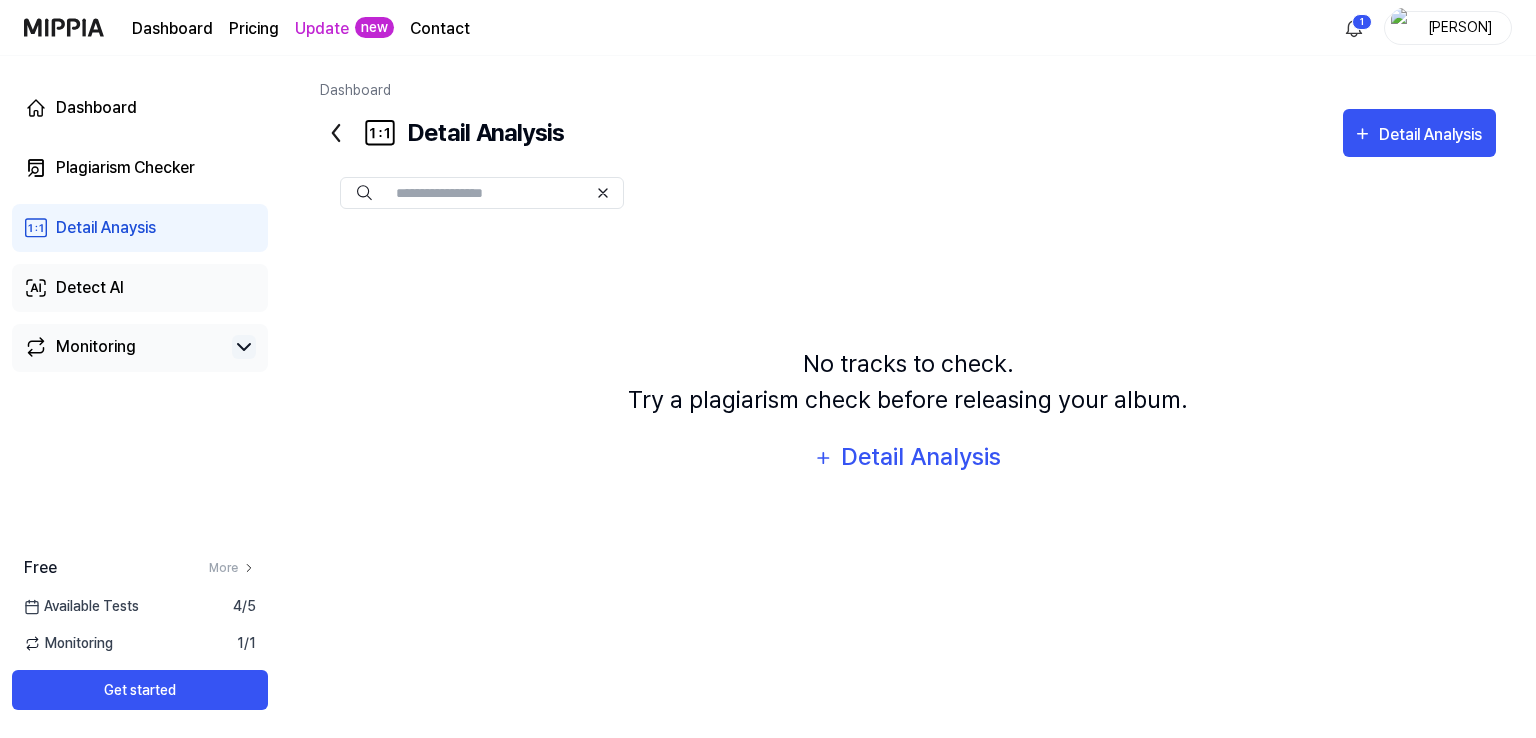 click on "Detect AI" at bounding box center (90, 288) 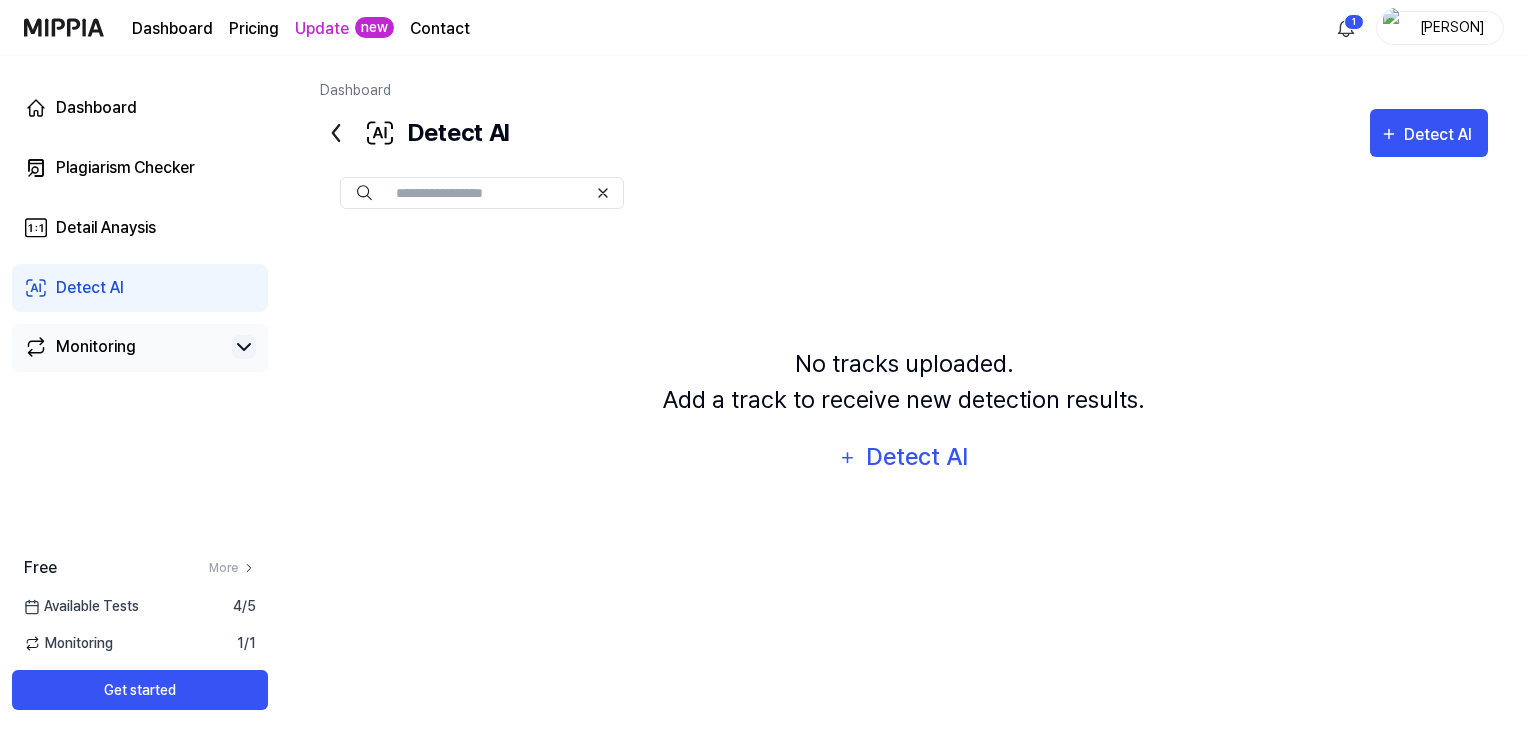click on "Monitoring" at bounding box center [140, 348] 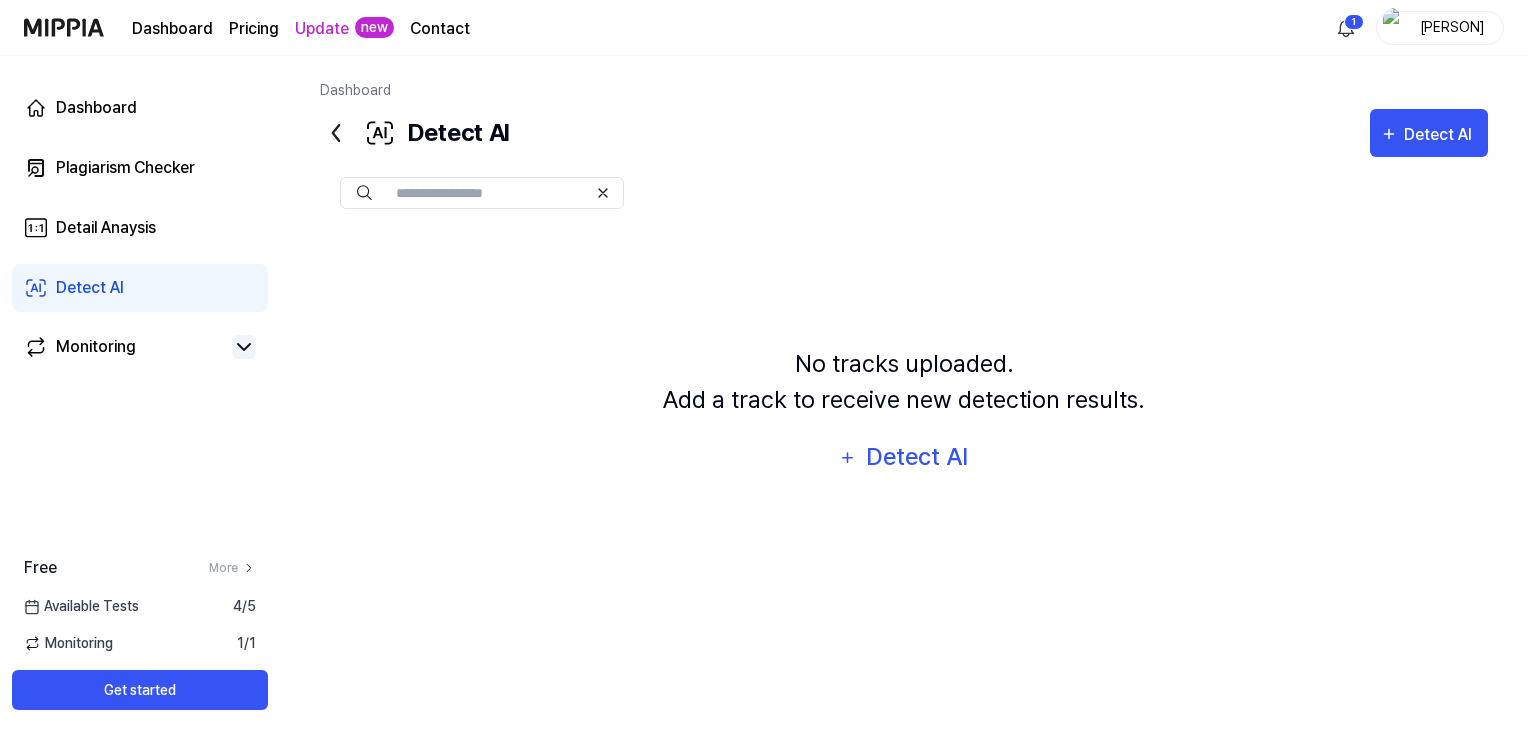 click on "Monitoring" at bounding box center (96, 347) 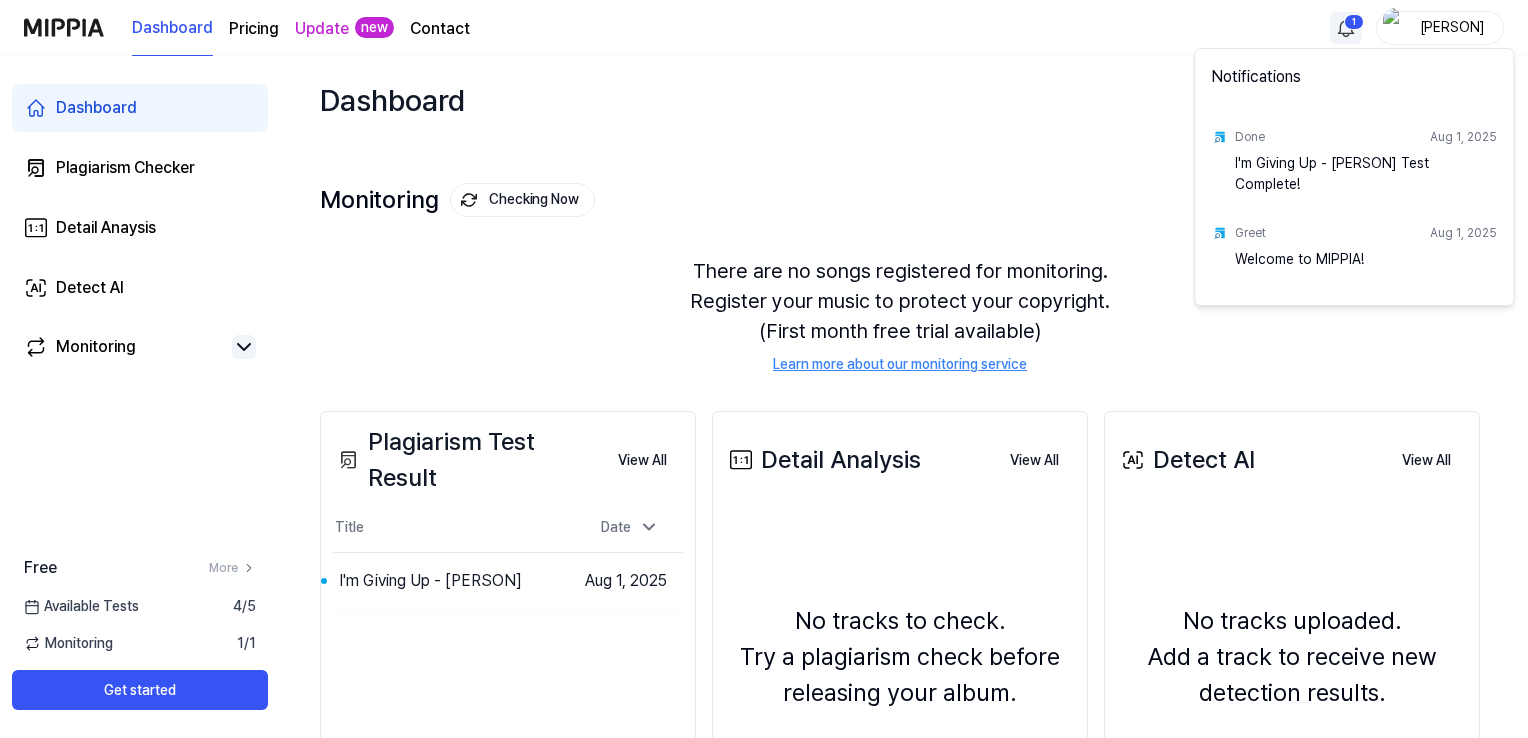 click on "Dashboard Pricing Update new Contact [PERSON] Dashboard Plagiarism Checker Detail Anaysis Detect AI Monitoring Free More Available Tests 4  /  5 Monitoring 1  /  1 Get started Dashboard Start New Test Monitoring Checking Now View All Monitoring There are no songs registered for monitoring.
Register your music to protect your copyright.
(First month free trial available) Learn more about our monitoring service Plagiarism Test Result View All Plagiarism Test Result Title Date I'm Giving Up - [PERSON] Go to Results [DATE] View All Detail Analysis View All Detail Analysis No tracks to check.
Try a plagiarism check before releasing your album. Detail Analysis View All Detect AI View All Detect AI No tracks uploaded.
Add a track to receive new detection results. Detect AI View All Monitoring Checking Now View All Monitoring There are no songs registered for monitoring.
Register your music to protect your copyright.
(First month free trial available) Learn more about our monitoring service Plagiarism Test Result View All Plagiarism Test Result Title Date I'm Giving Up - [PERSON] Go to Results [DATE] View All Detail Analysis View All Detail Analysis No tracks to check.
Try a plagiarism check before releasing your album. Detail Analysis View All Detect AI View All Detect AI No tracks uploaded.
Add a track to receive new detection results. Detect AI View All Notifications Done [DATE] I'm Giving Up - [PERSON] Test Complete! Greet [DATE] Welcome to MIPPIA!" at bounding box center [764, 369] 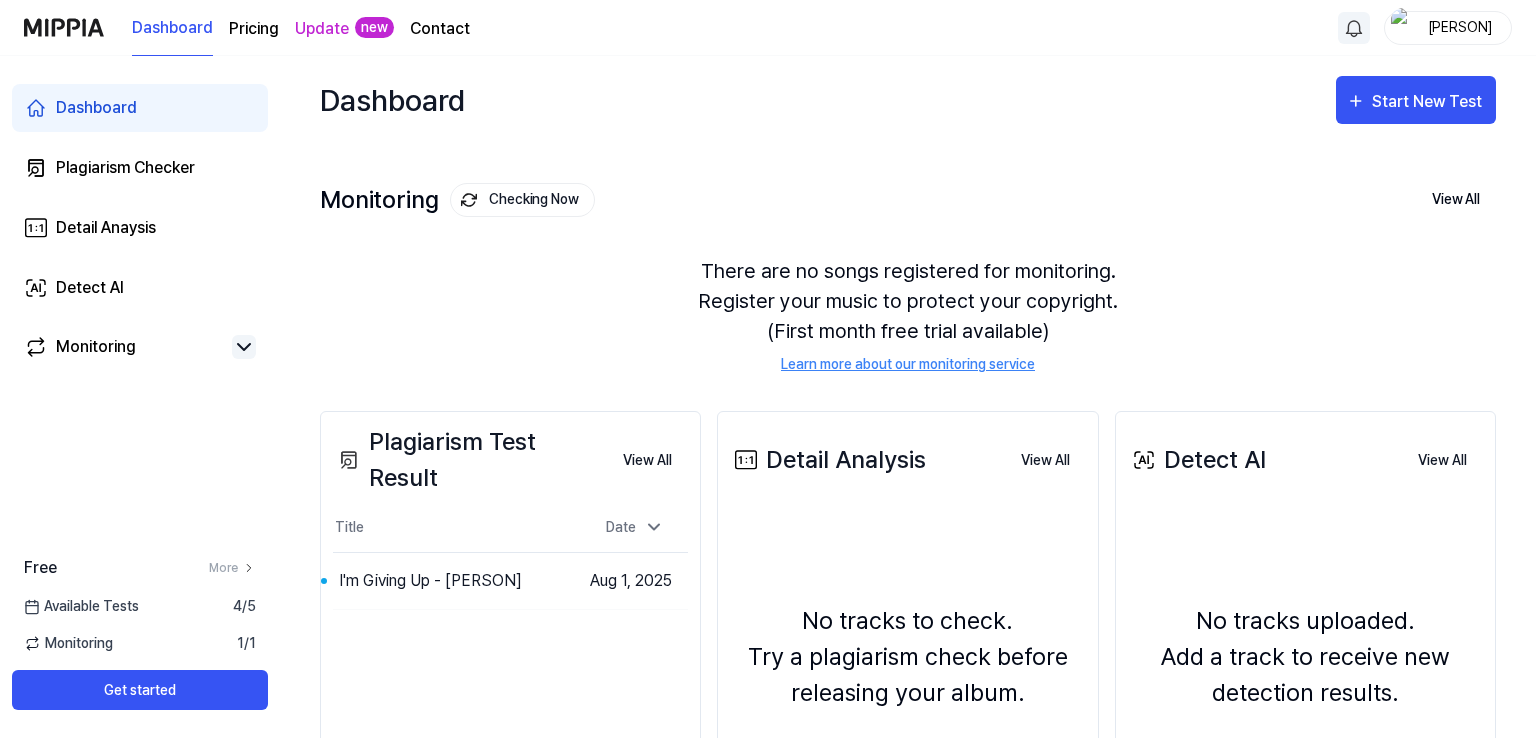 click on "Dashboard Pricing Update new Contact [PERSON] Dashboard Plagiarism Checker Detail Anaysis Detect AI Monitoring Free More Available Tests 4  /  5 Monitoring 1  /  1 Get started Dashboard Start New Test Monitoring Checking Now View All Monitoring There are no songs registered for monitoring.
Register your music to protect your copyright.
(First month free trial available) Learn more about our monitoring service Plagiarism Test Result View All Plagiarism Test Result Title Date I'm Giving Up - [PERSON] Go to Results [DATE] View All Detail Analysis View All Detail Analysis No tracks to check.
Try a plagiarism check before releasing your album. Detail Analysis View All Detect AI View All Detect AI No tracks uploaded.
Add a track to receive new detection results. Detect AI View All" at bounding box center (768, 369) 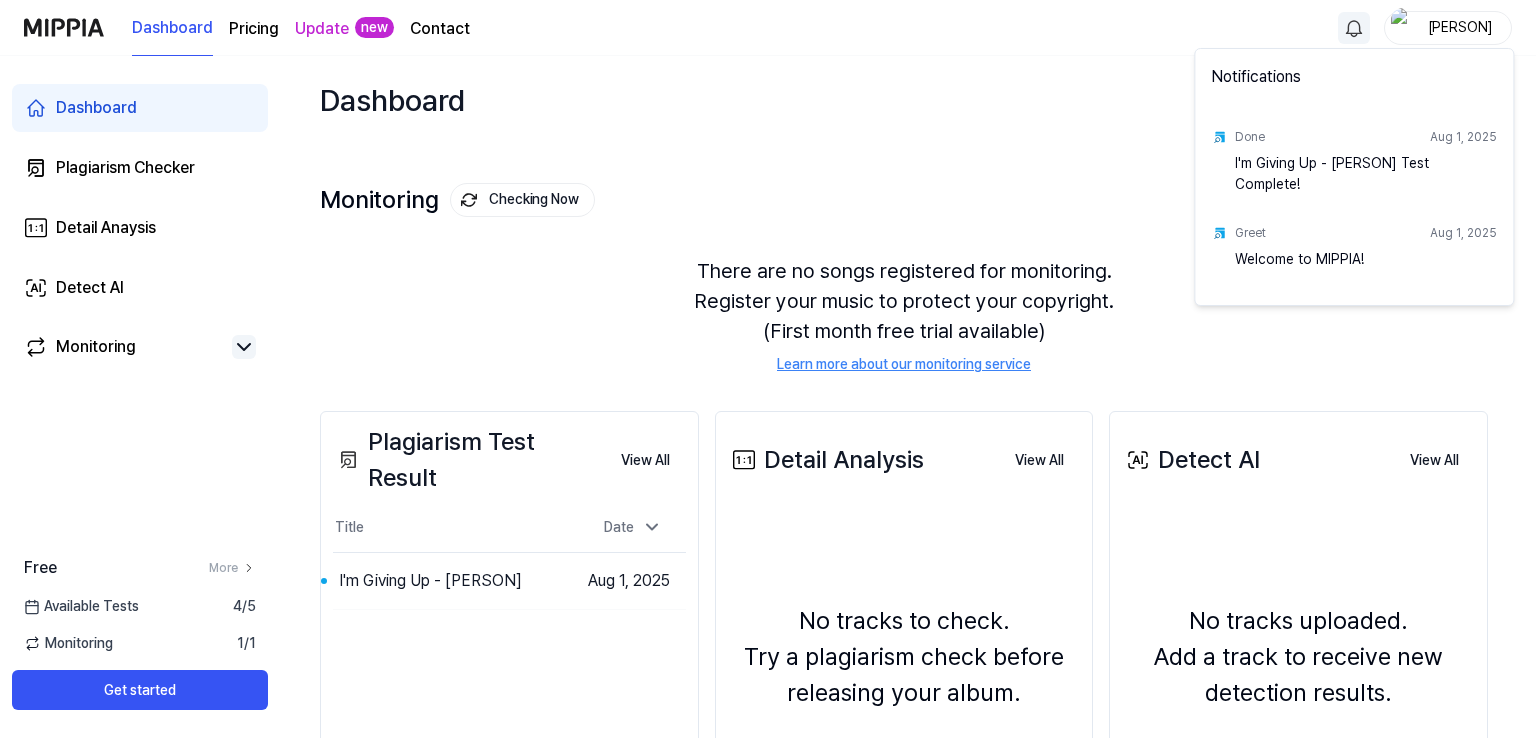 click on "Dashboard Pricing Update new Contact [PERSON] Dashboard Plagiarism Checker Detail Anaysis Detect AI Monitoring Free More Available Tests 4  /  5 Monitoring 1  /  1 Get started Dashboard Start New Test Monitoring Checking Now View All Monitoring There are no songs registered for monitoring.
Register your music to protect your copyright.
(First month free trial available) Learn more about our monitoring service Plagiarism Test Result View All Plagiarism Test Result Title Date I'm Giving Up - [PERSON] Go to Results [DATE] View All Detail Analysis View All Detail Analysis No tracks to check.
Try a plagiarism check before releasing your album. Detail Analysis View All Detect AI View All Detect AI No tracks uploaded.
Add a track to receive new detection results. Detect AI View All Notifications Done [DATE] I'm Giving Up - [PERSON] Test Complete! Greet [DATE] Welcome to MIPPIA!" at bounding box center [768, 369] 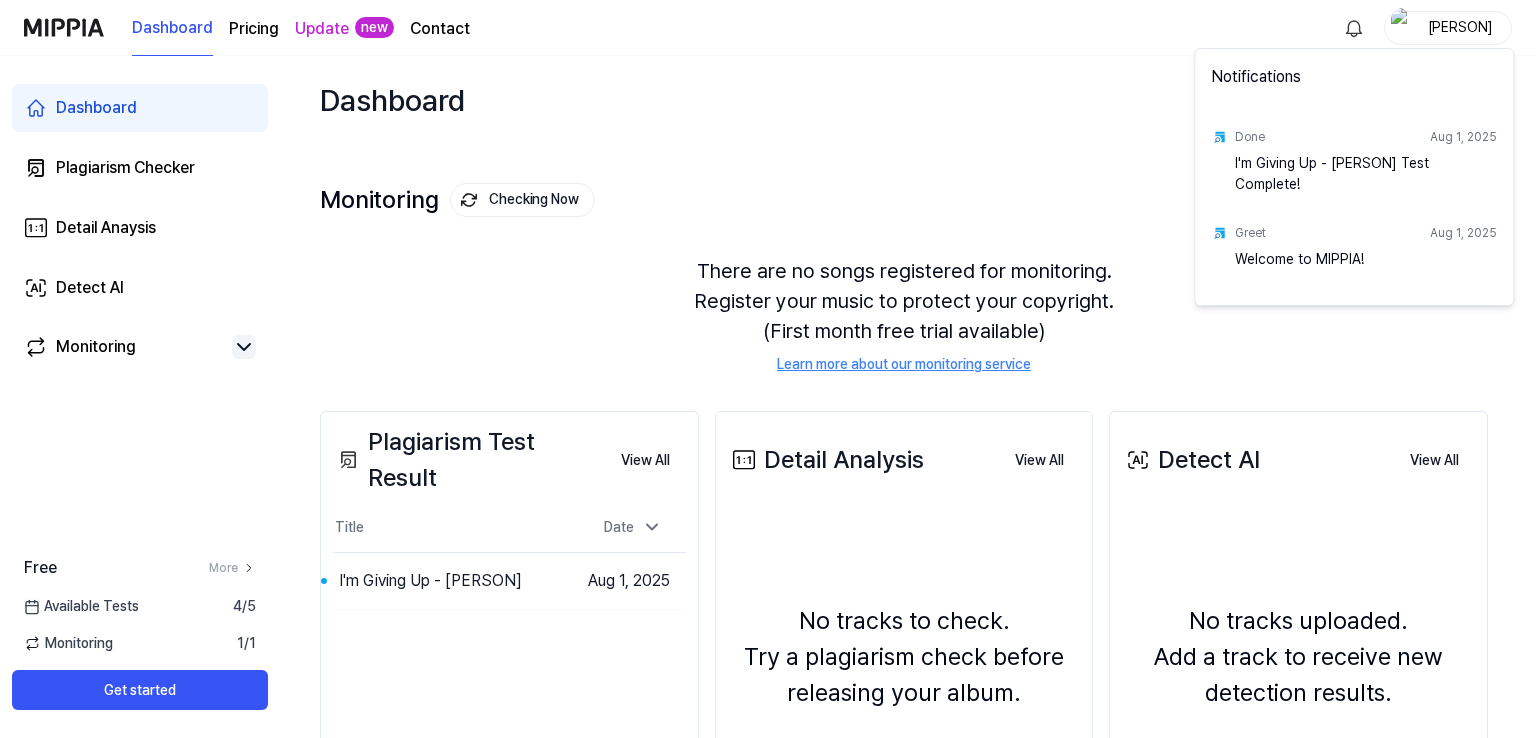 click on "Dashboard Pricing Update new Contact [PERSON] Dashboard Plagiarism Checker Detail Anaysis Detect AI Monitoring Free More Available Tests 4  /  5 Monitoring 1  /  1 Get started Dashboard Start New Test Monitoring Checking Now View All Monitoring There are no songs registered for monitoring.
Register your music to protect your copyright.
(First month free trial available) Learn more about our monitoring service Plagiarism Test Result View All Plagiarism Test Result Title Date I'm Giving Up - [PERSON] Go to Results [DATE] View All Detail Analysis View All Detail Analysis No tracks to check.
Try a plagiarism check before releasing your album. Detail Analysis View All Detect AI View All Detect AI No tracks uploaded.
Add a track to receive new detection results. Detect AI View All Notifications Done [DATE] I'm Giving Up - [PERSON] Test Complete! Greet [DATE] Welcome to MIPPIA!" at bounding box center [768, 369] 